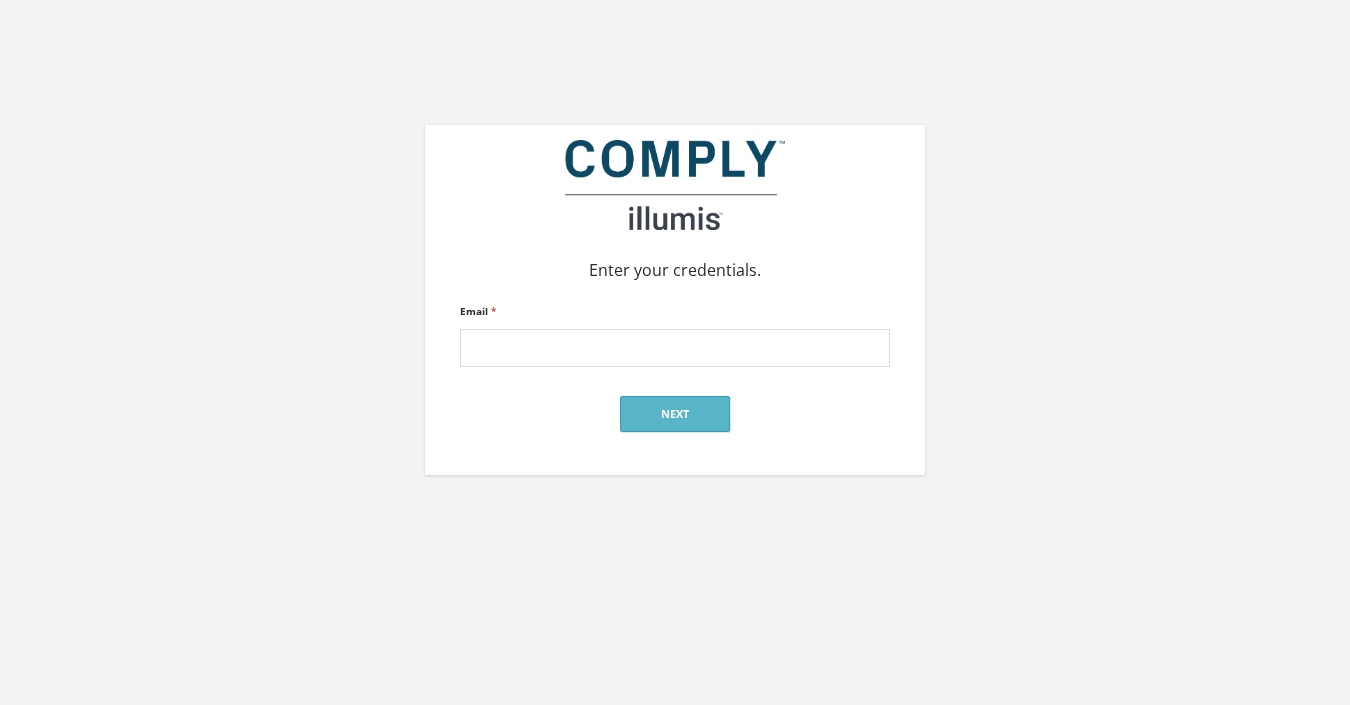 scroll, scrollTop: 0, scrollLeft: 0, axis: both 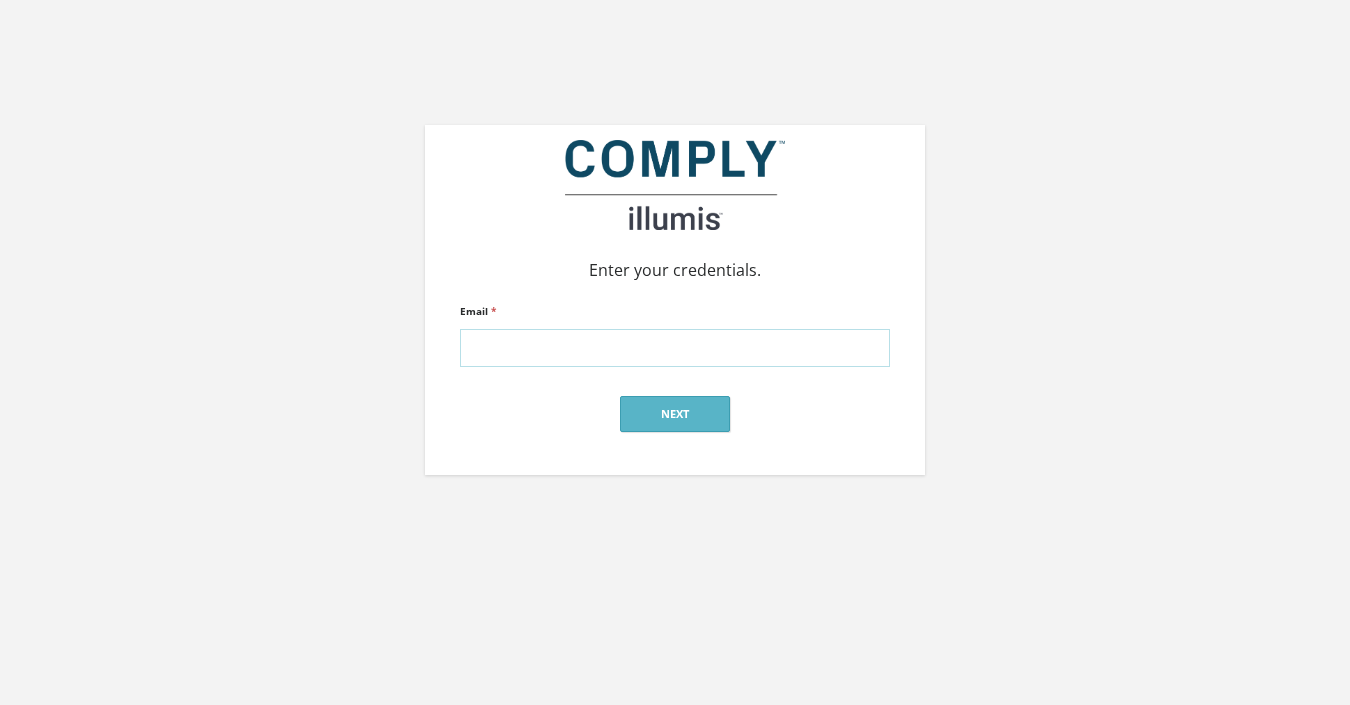 type on "[PERSON_NAME][EMAIL_ADDRESS][DOMAIN_NAME]" 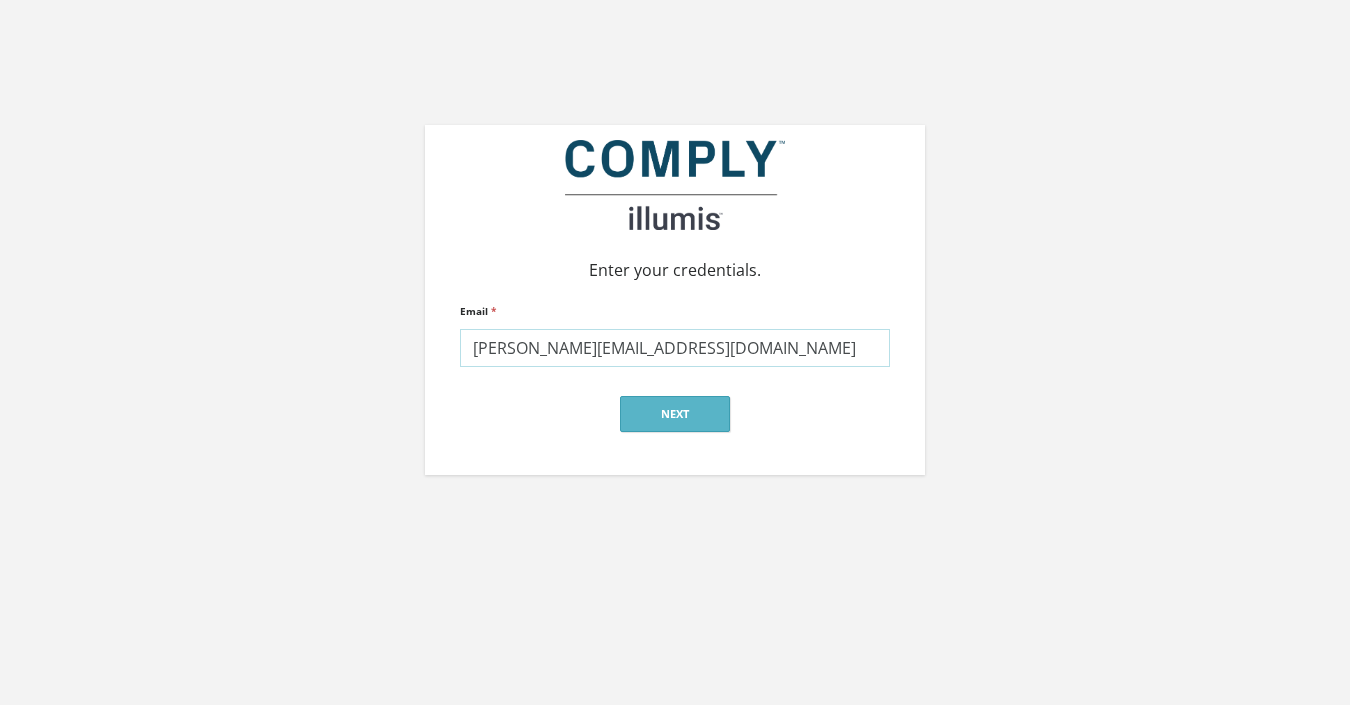 click at bounding box center [0, 0] 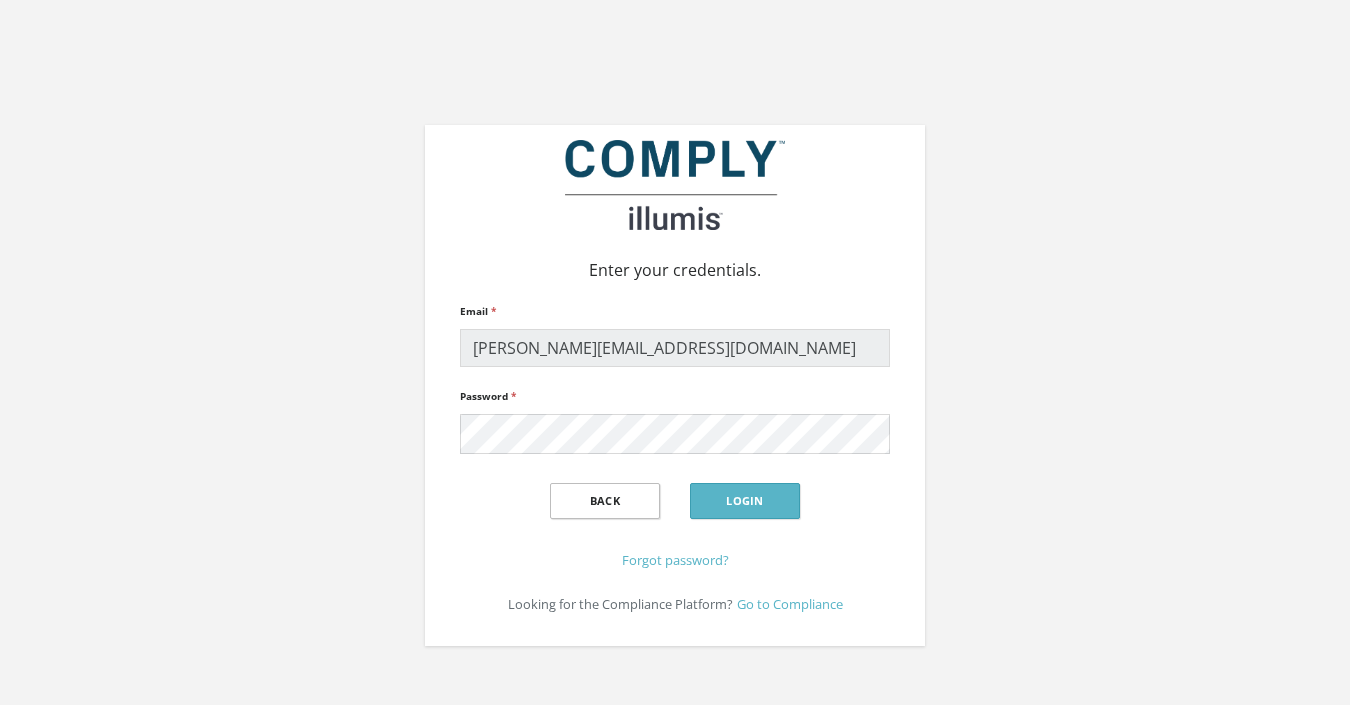 scroll, scrollTop: 0, scrollLeft: 0, axis: both 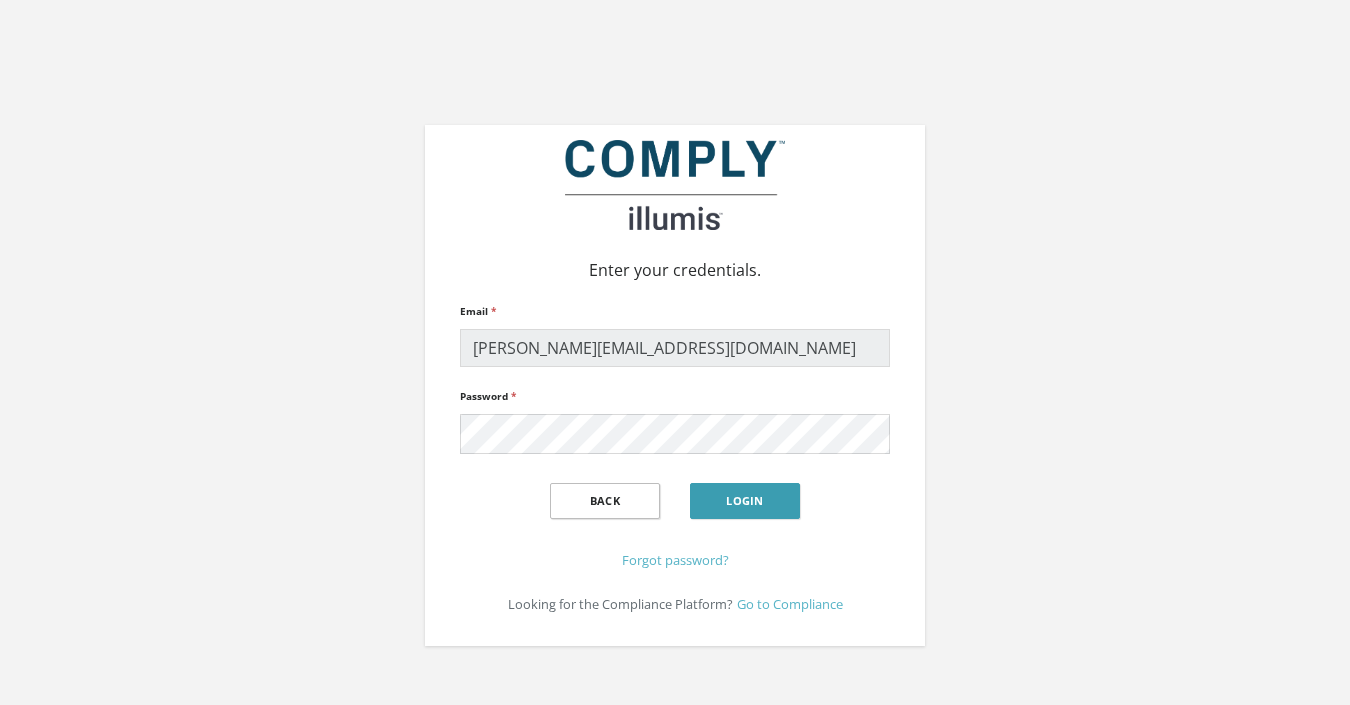 click on "Login" at bounding box center [745, 501] 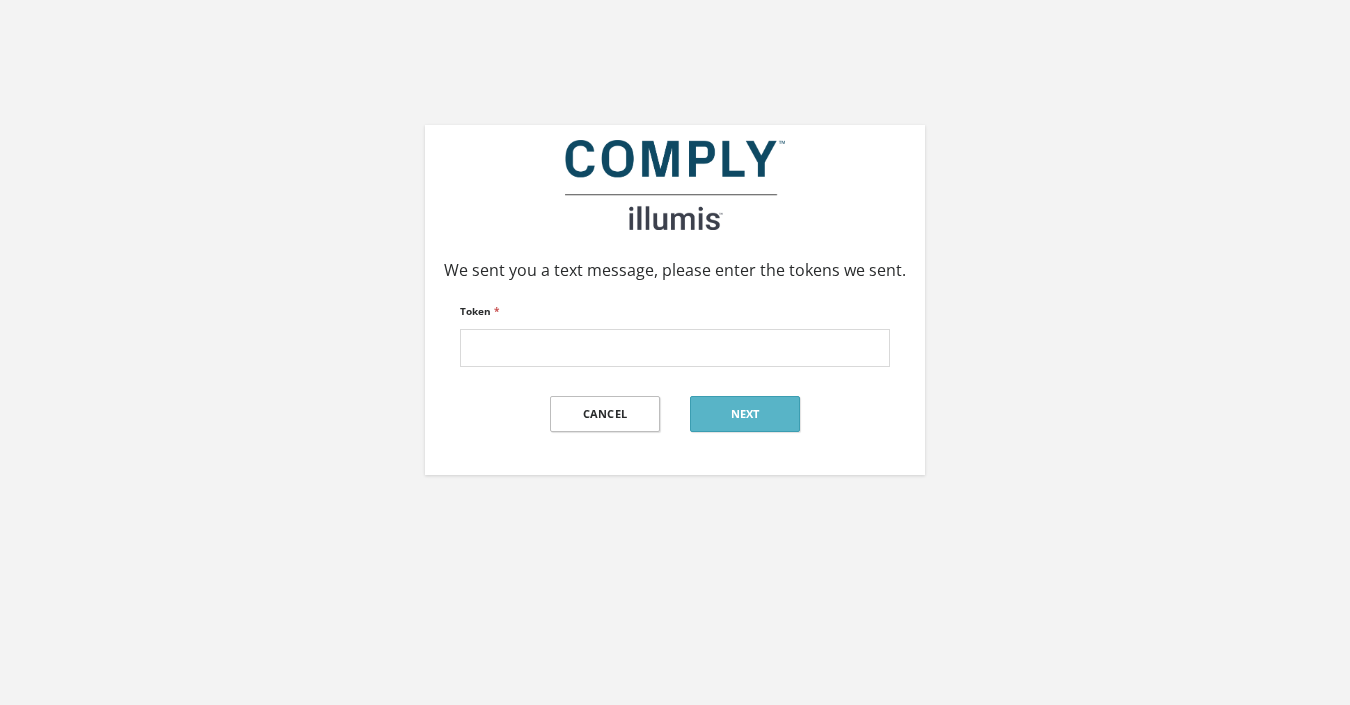scroll, scrollTop: 0, scrollLeft: 0, axis: both 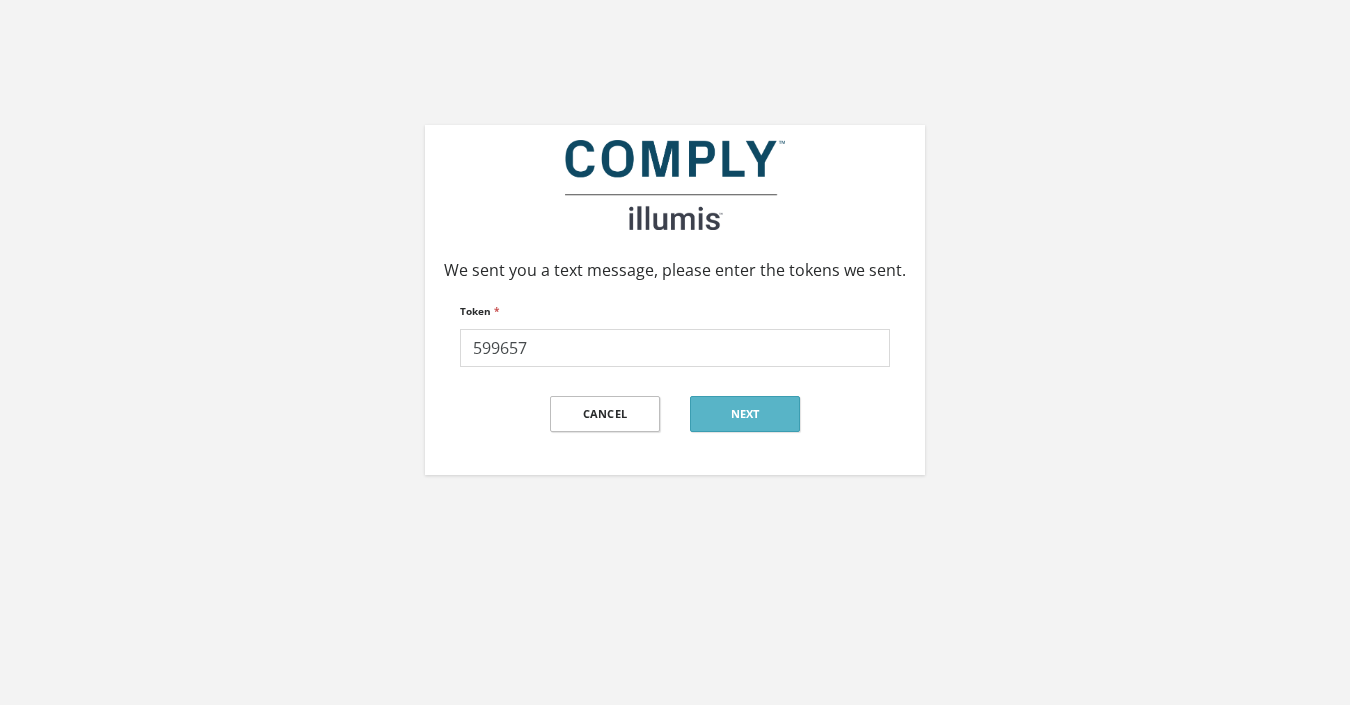 type on "599657" 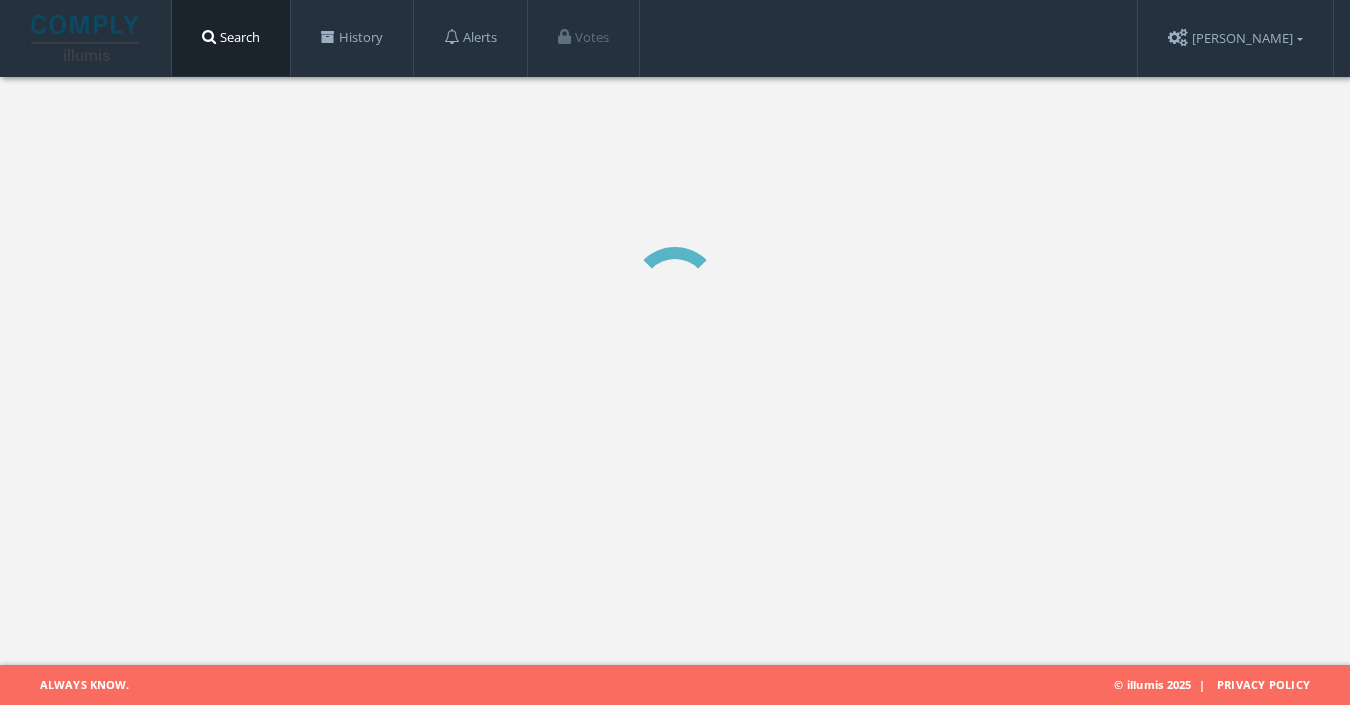scroll, scrollTop: 0, scrollLeft: 0, axis: both 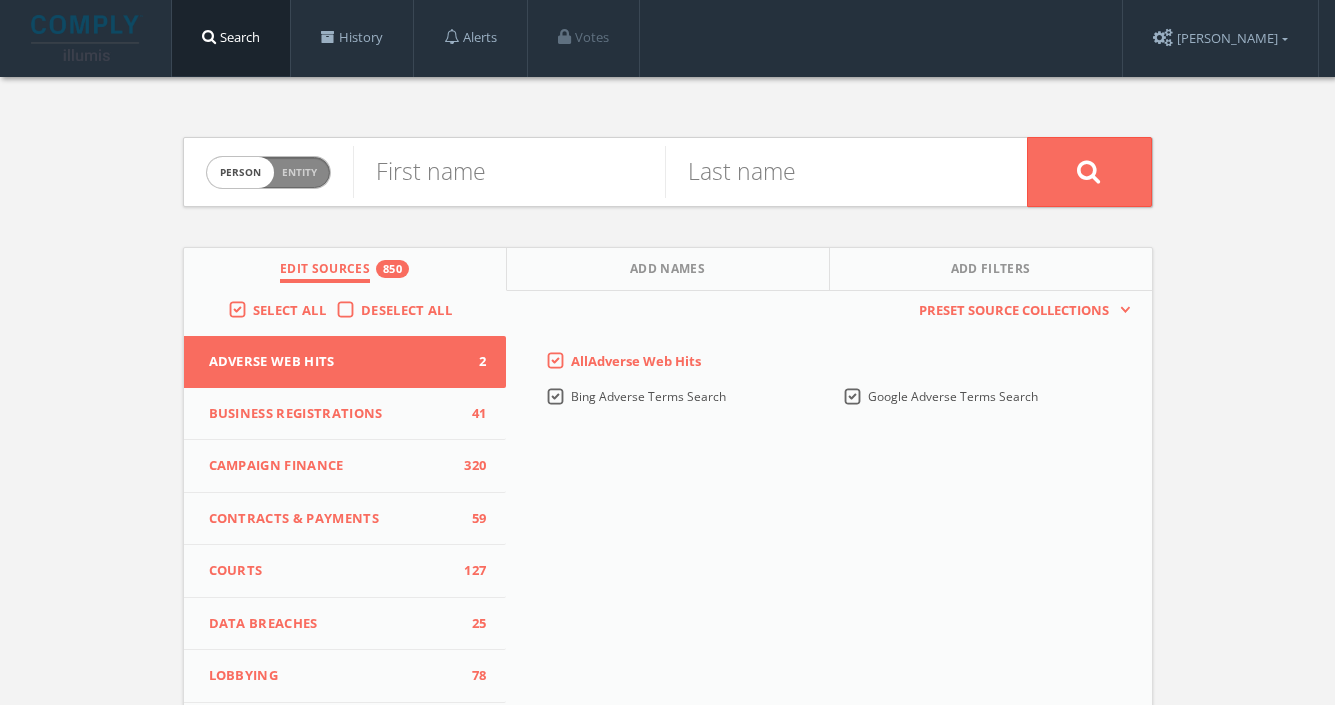drag, startPoint x: 293, startPoint y: 183, endPoint x: 303, endPoint y: 182, distance: 10.049875 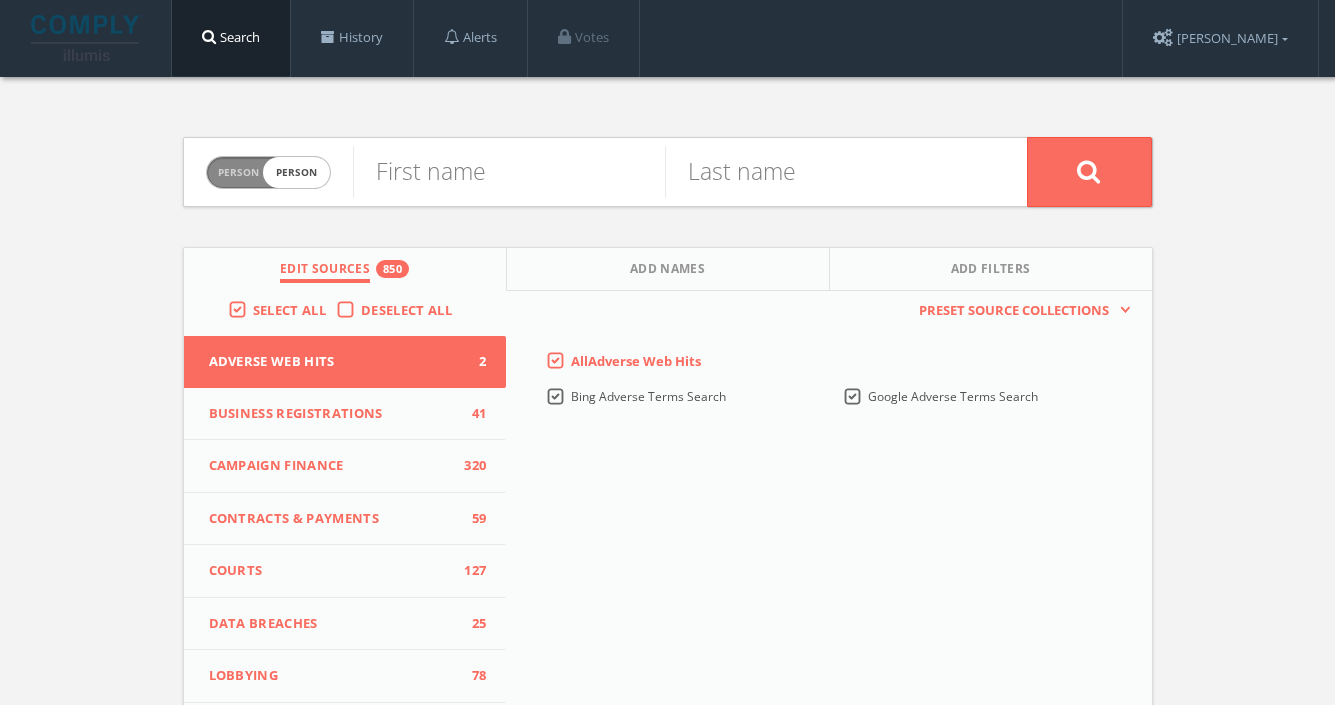 checkbox on "true" 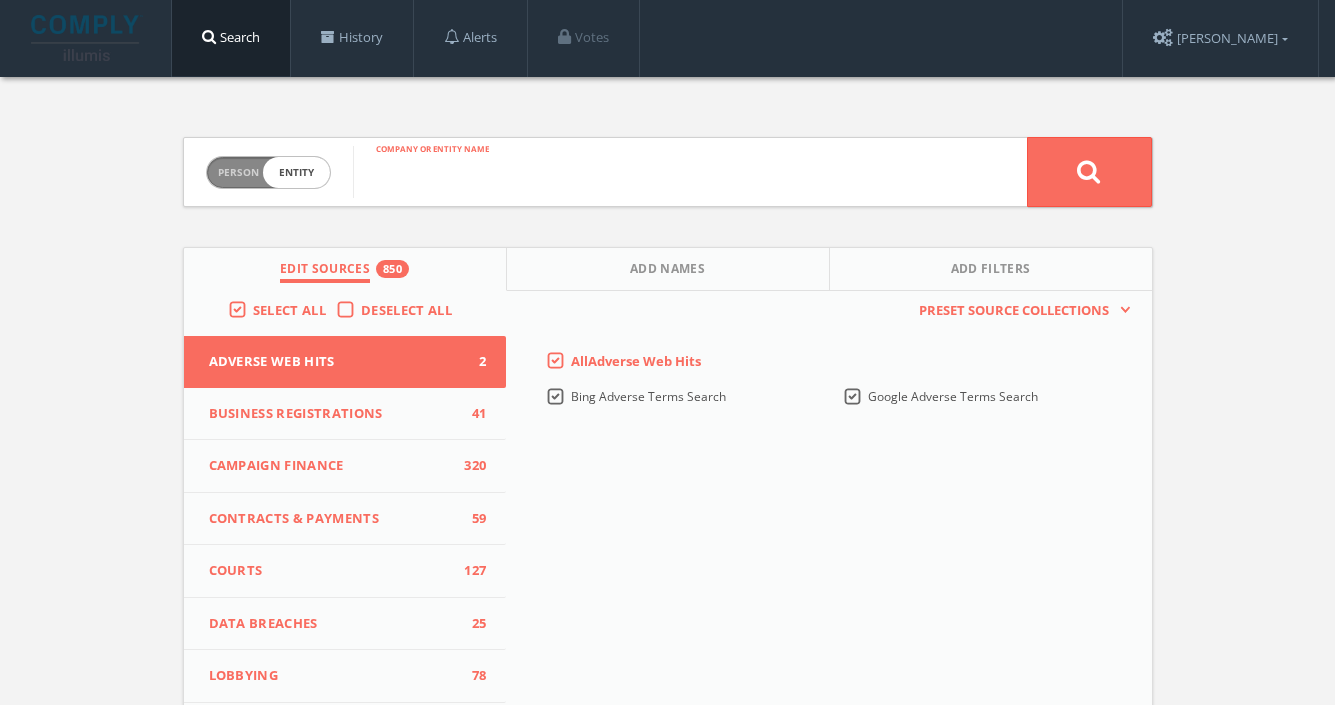 click at bounding box center [690, 172] 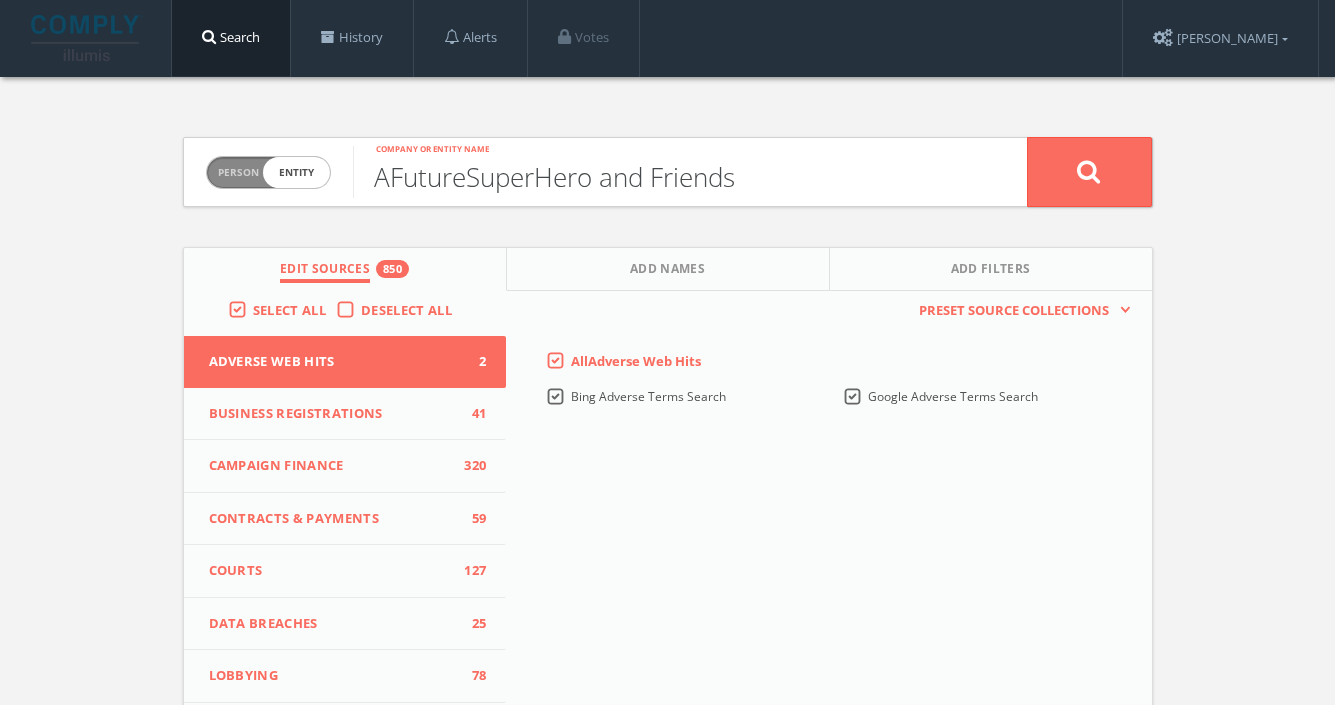 type on "AFutureSuperHero and Friends" 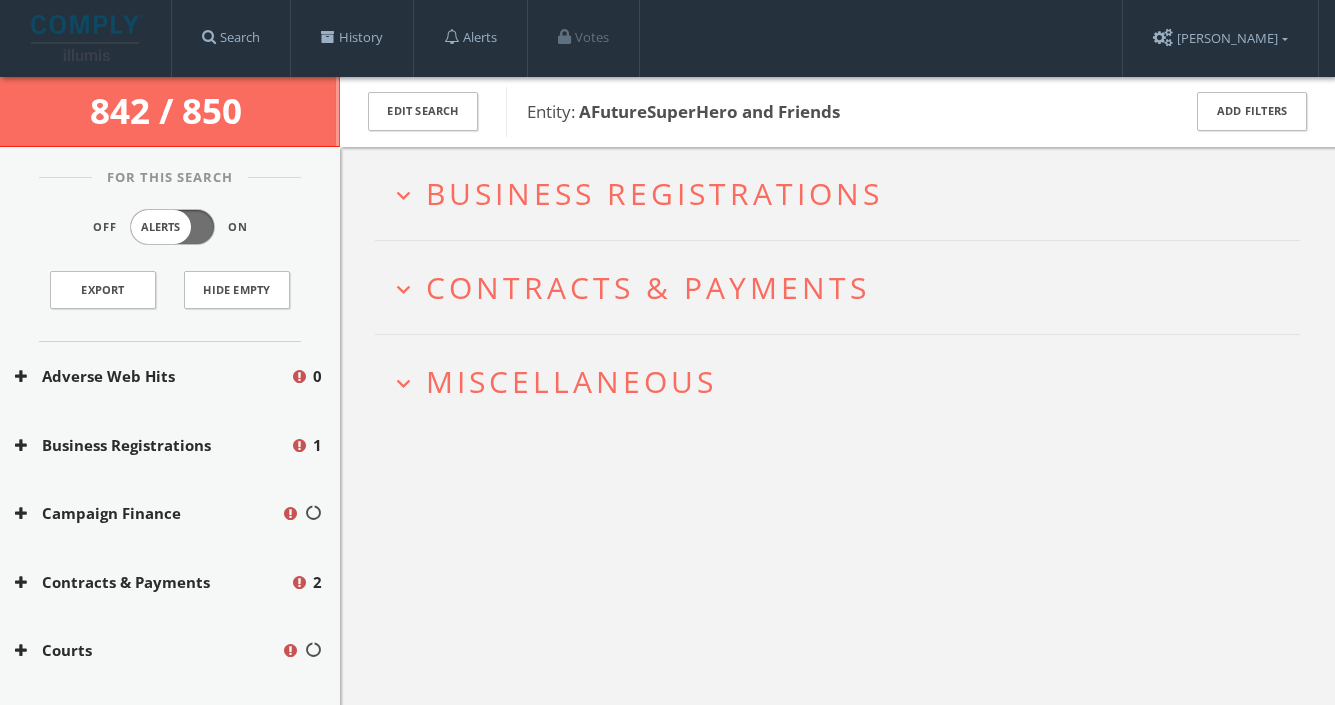 click on "Business Registrations" at bounding box center (654, 193) 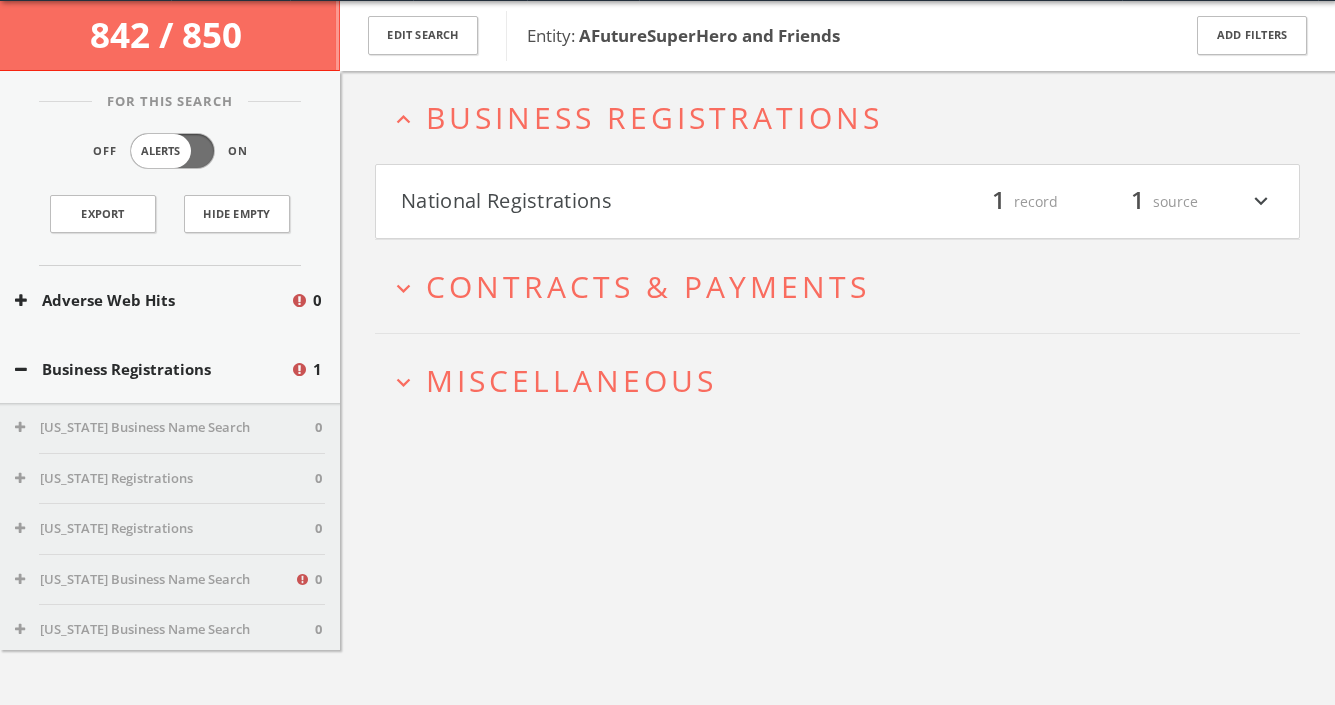 click on "National Registrations" at bounding box center [619, 202] 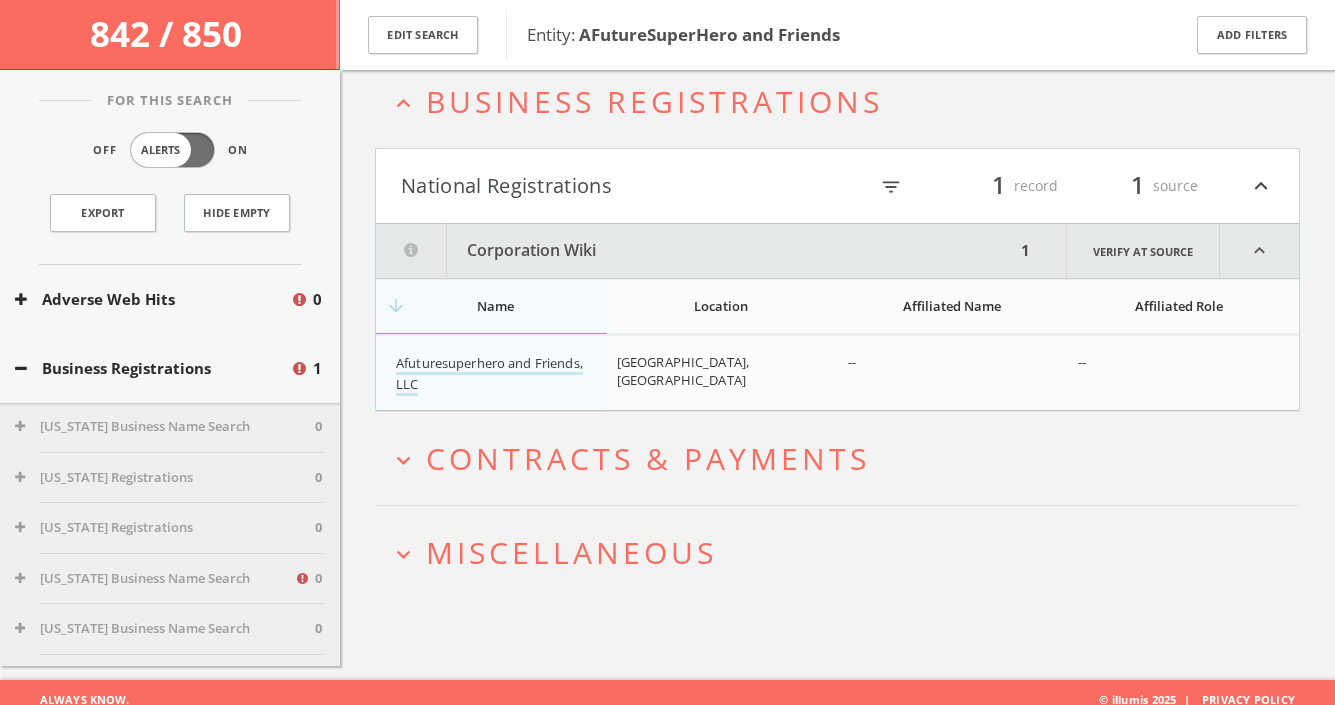 scroll, scrollTop: 116, scrollLeft: 0, axis: vertical 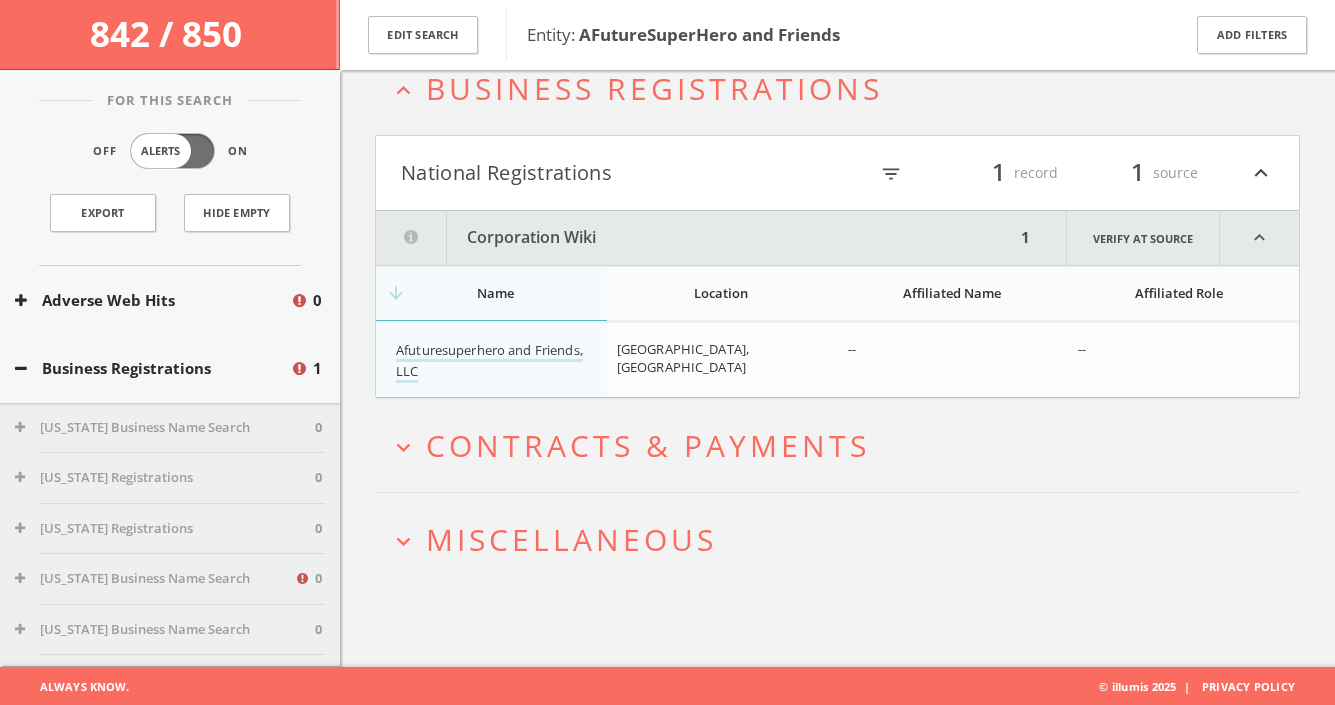 click on "Contracts & Payments" at bounding box center [648, 445] 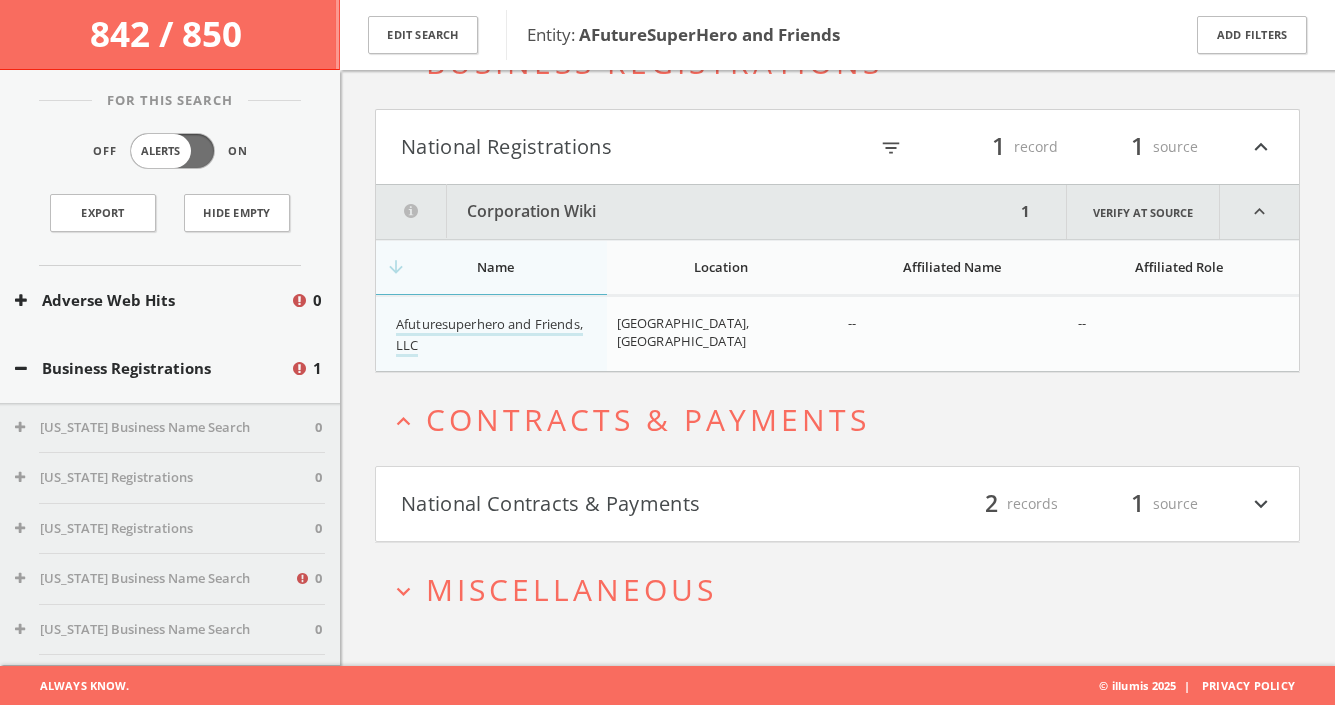 click on "National Contracts & Payments" at bounding box center (619, 504) 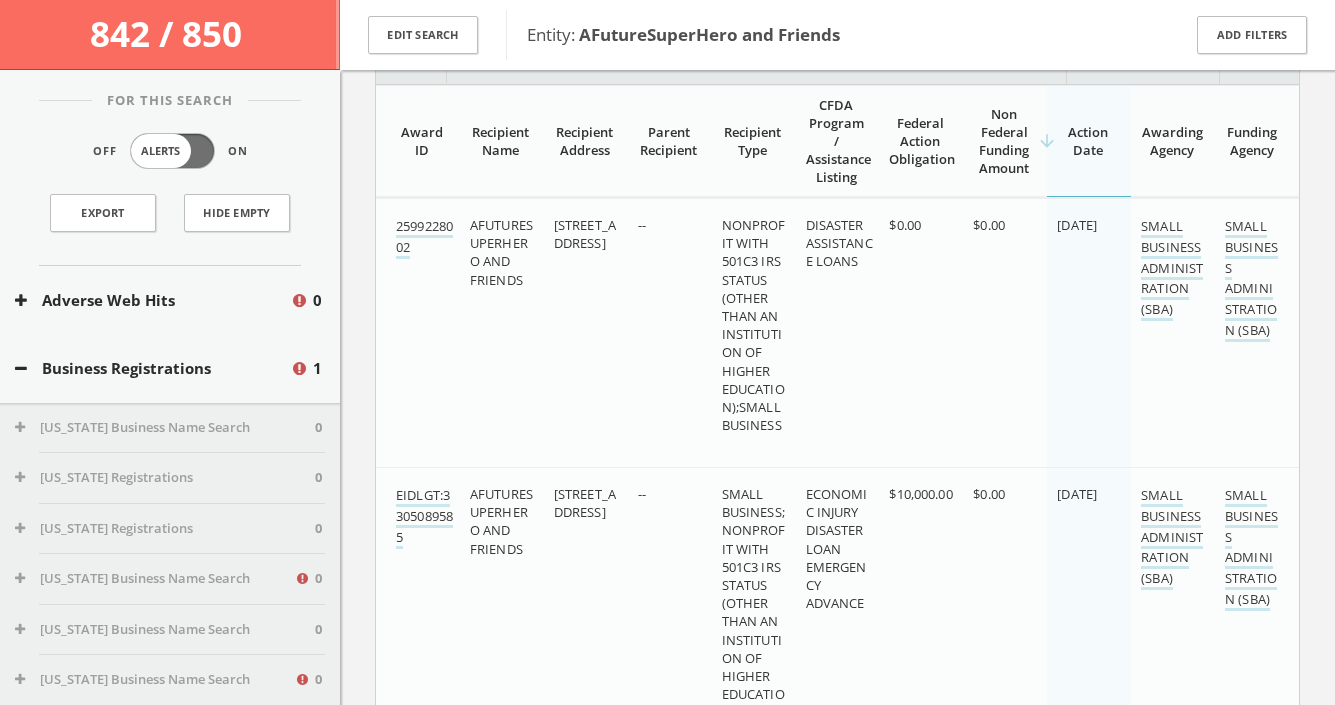 scroll, scrollTop: 866, scrollLeft: 1, axis: both 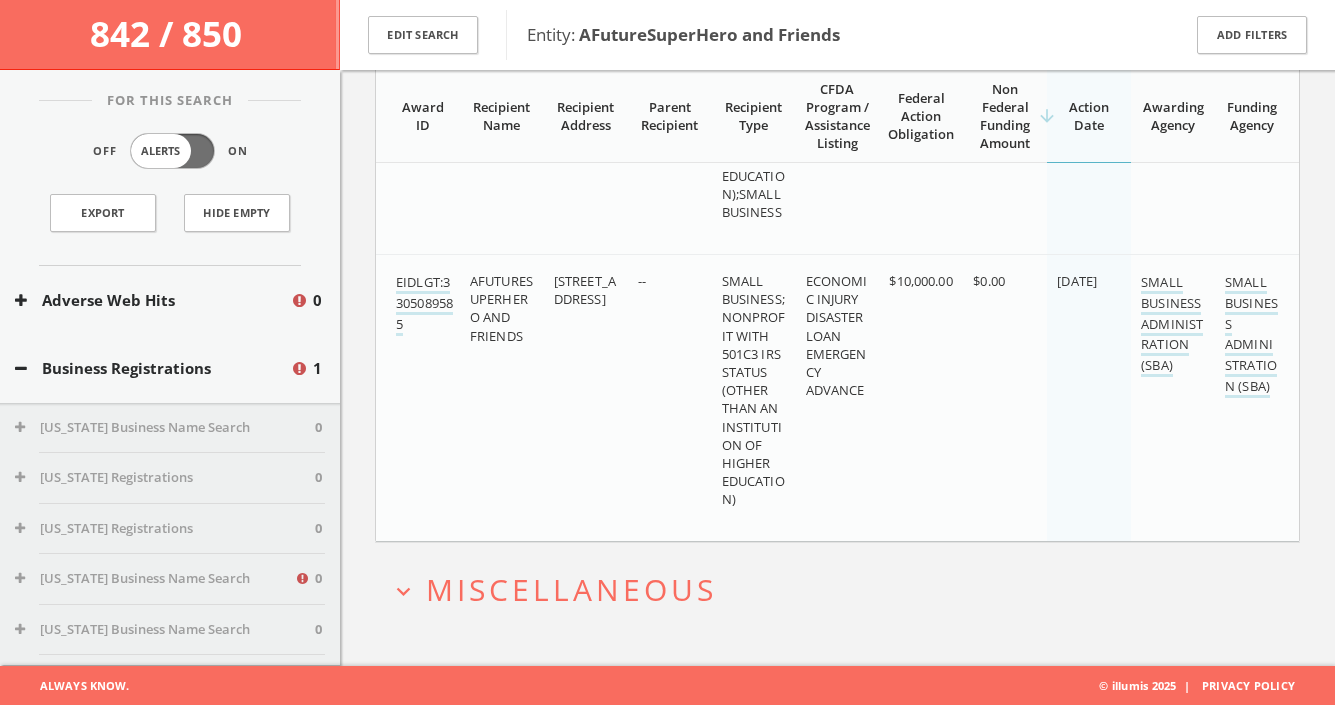 click on "Miscellaneous" at bounding box center [571, 589] 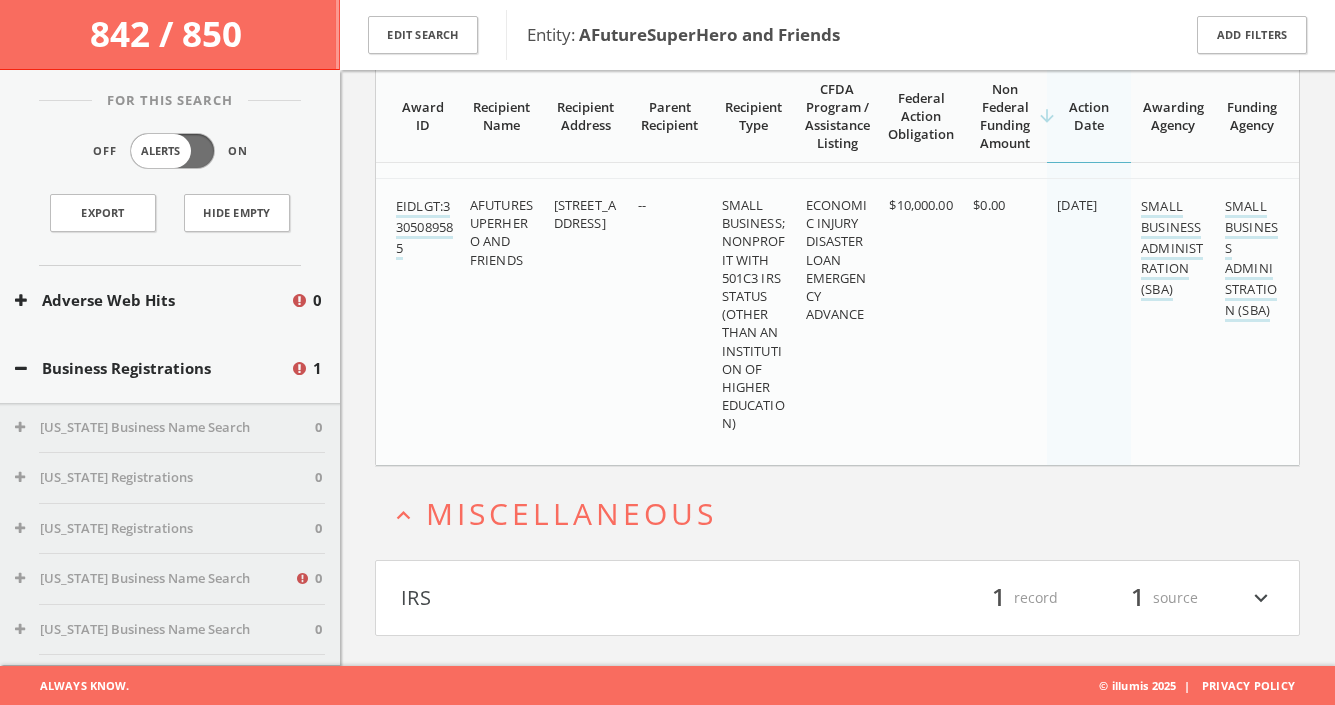 click on "IRS" at bounding box center [619, 598] 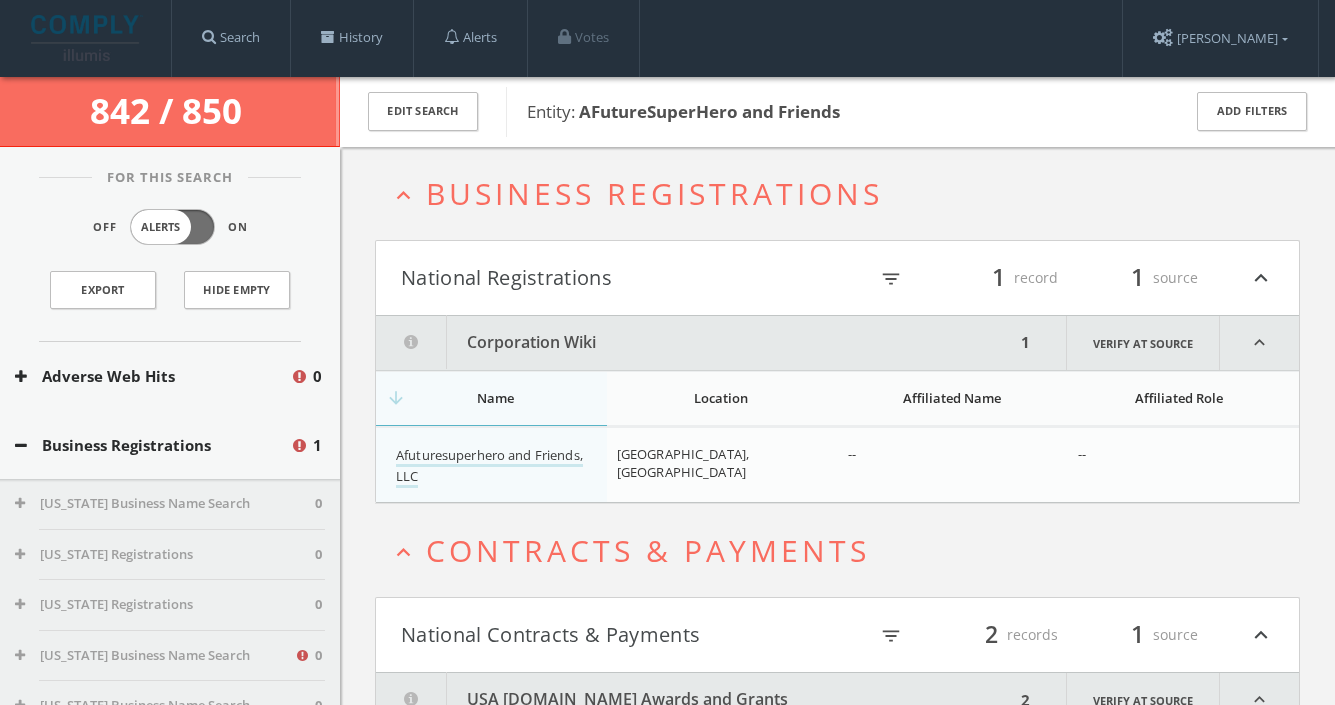 scroll, scrollTop: 0, scrollLeft: 0, axis: both 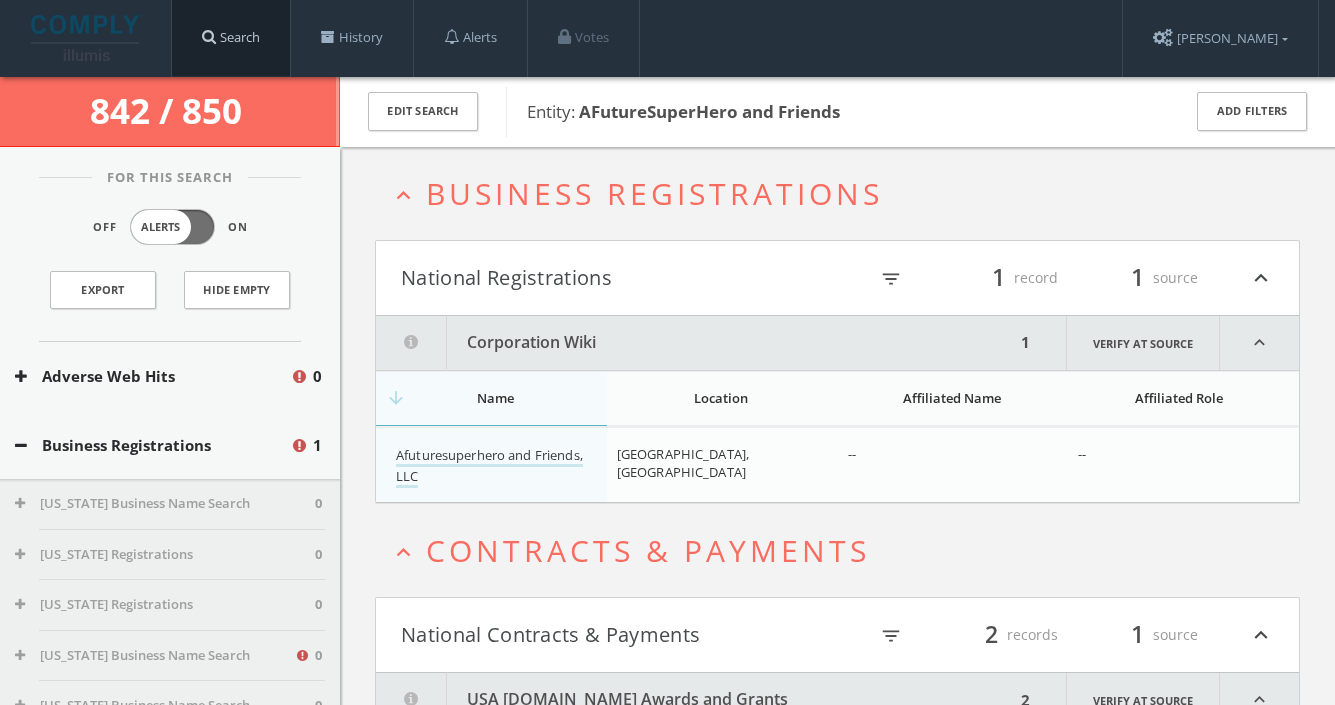 click on "Search" at bounding box center (231, 38) 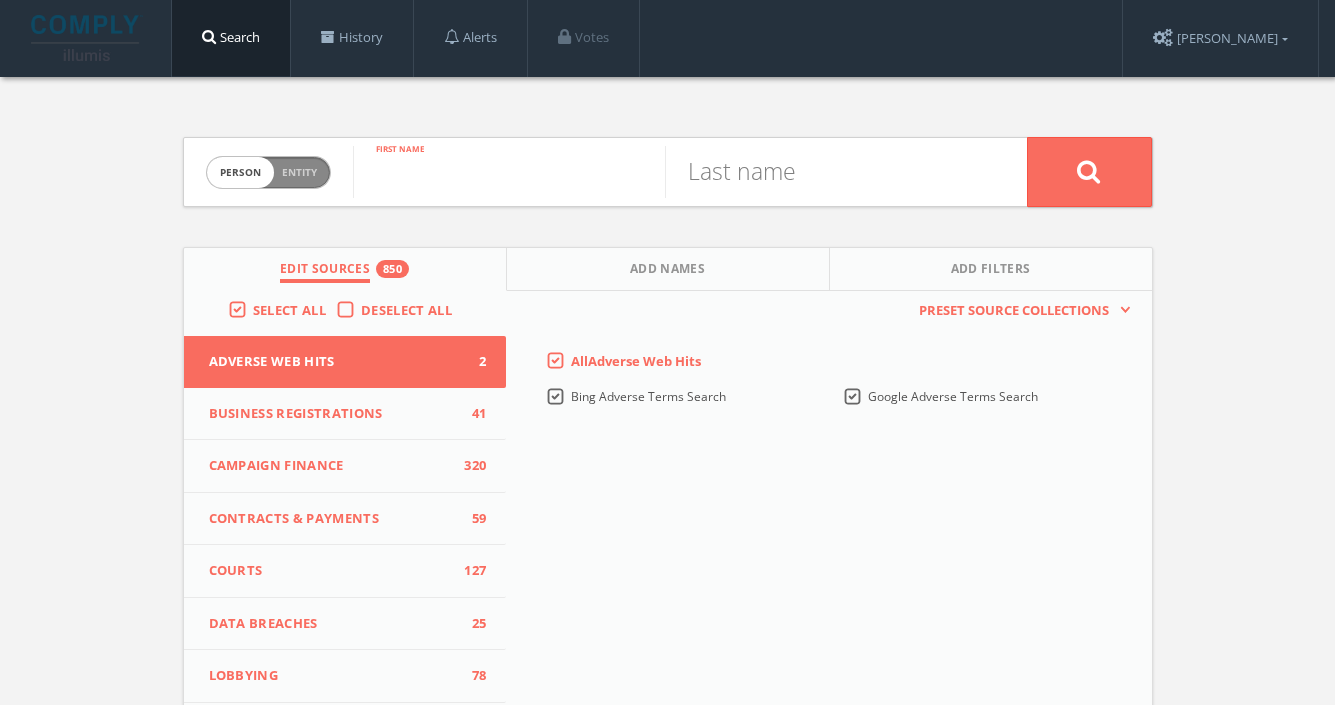 click at bounding box center (509, 172) 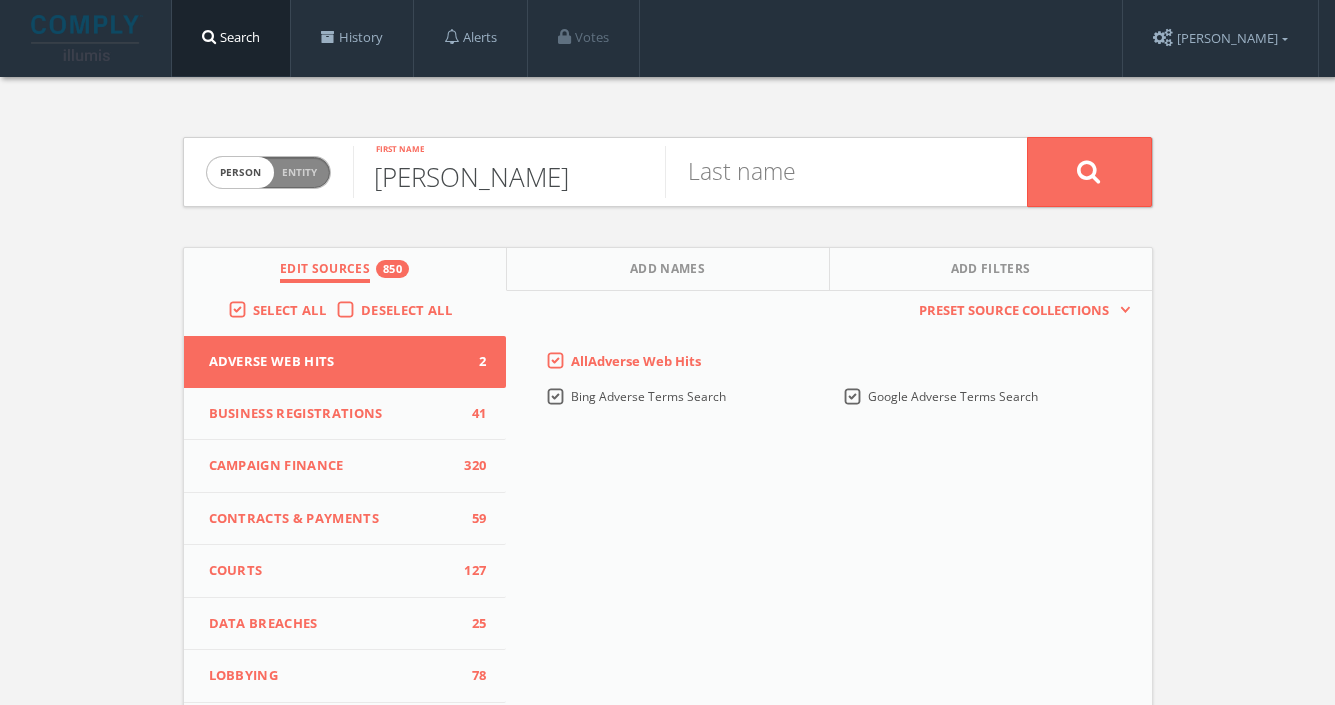 type on "yuri" 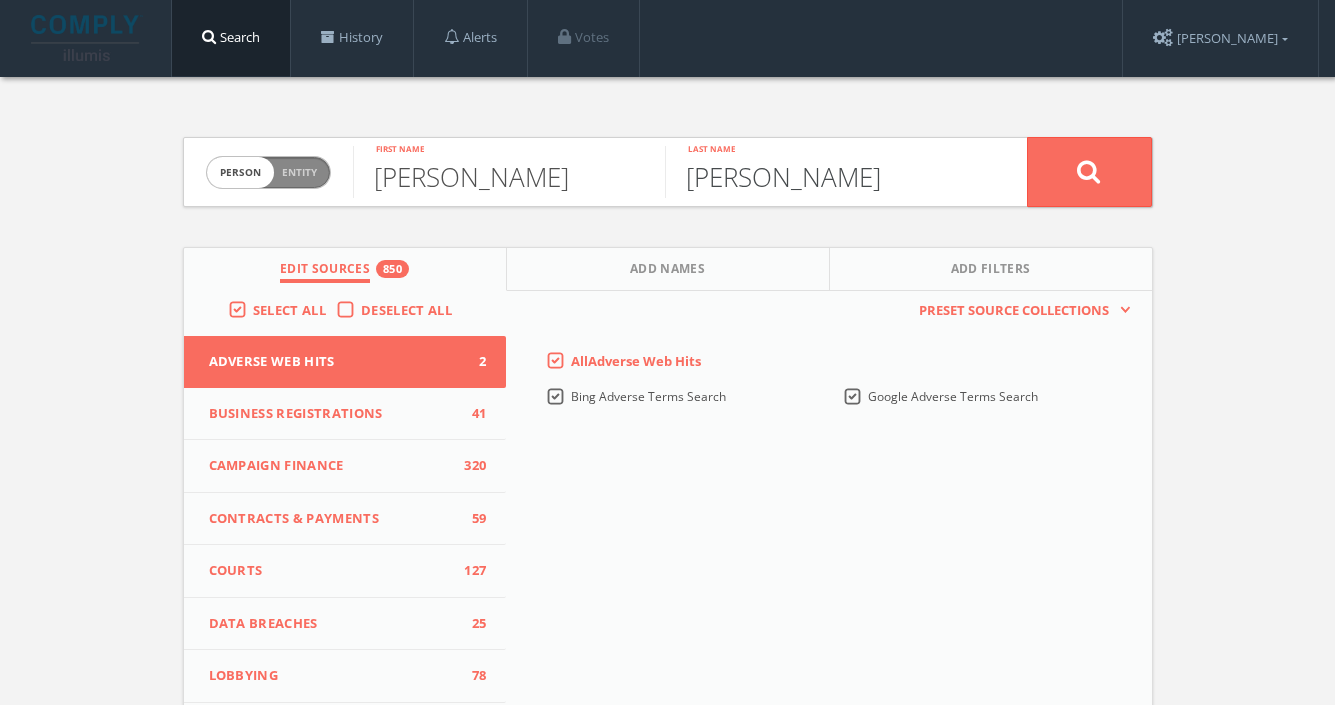 type on "williams" 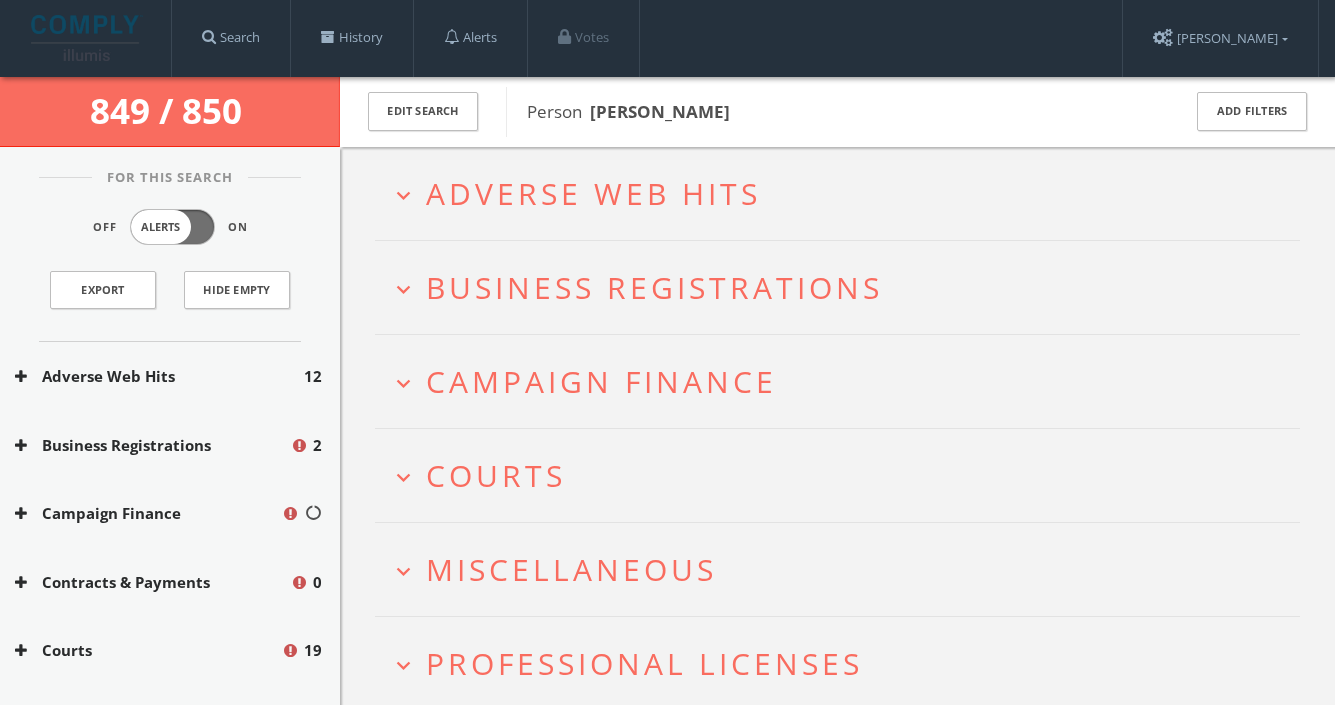 click on "Adverse Web Hits" at bounding box center (593, 193) 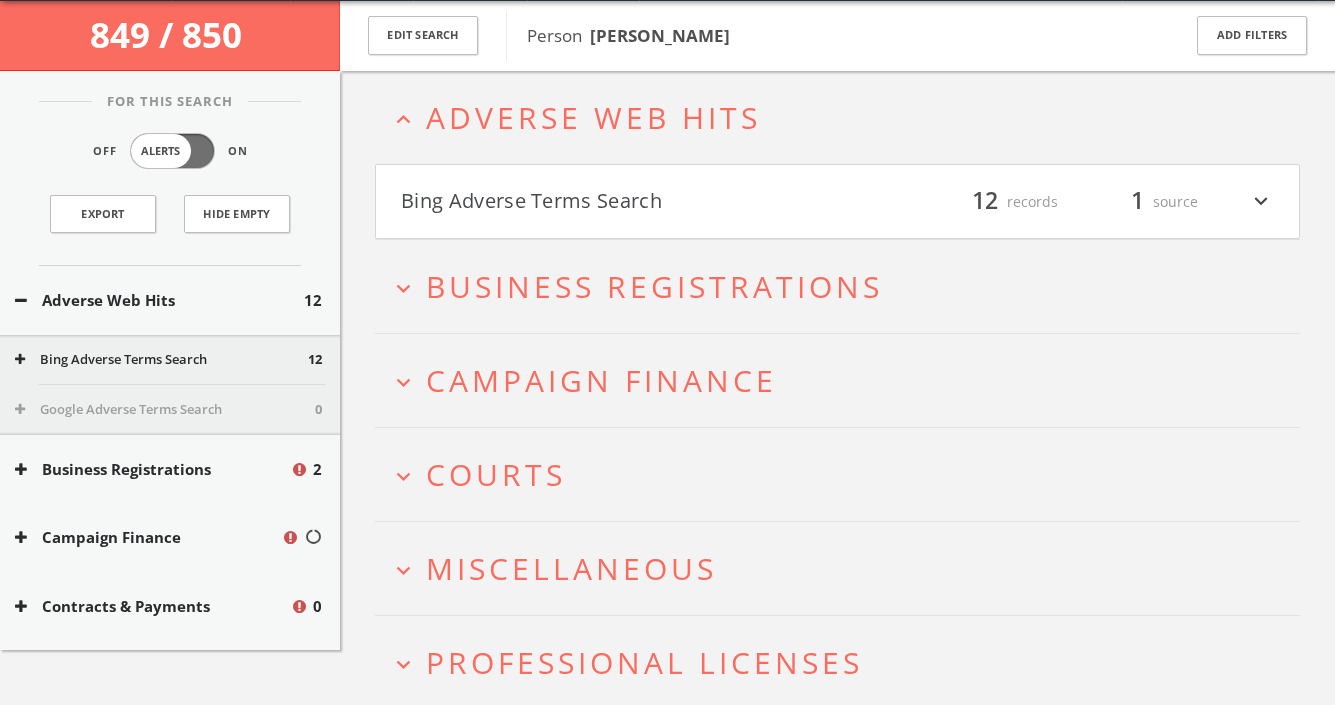 click on "Bing Adverse Terms Search" at bounding box center (619, 202) 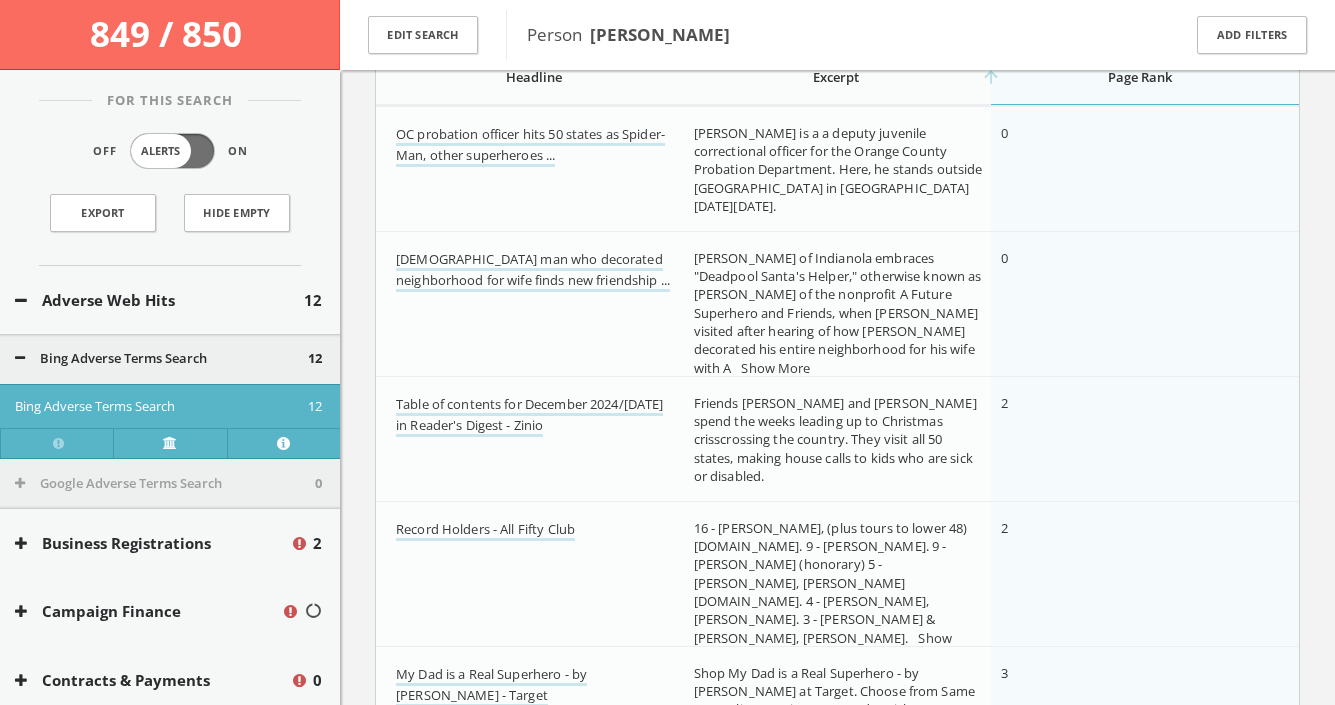 scroll, scrollTop: 336, scrollLeft: 0, axis: vertical 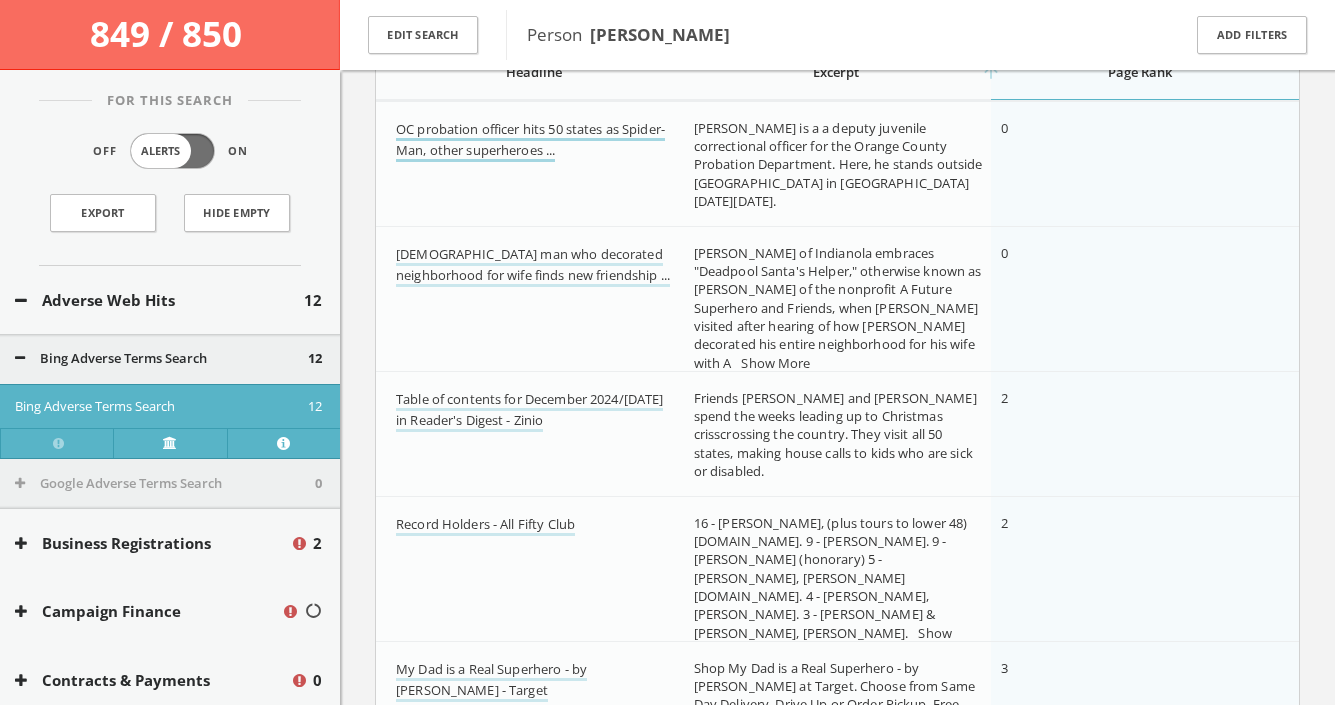 click on "OC probation officer hits 50 states as Spider-Man, other superheroes ..." at bounding box center (530, 141) 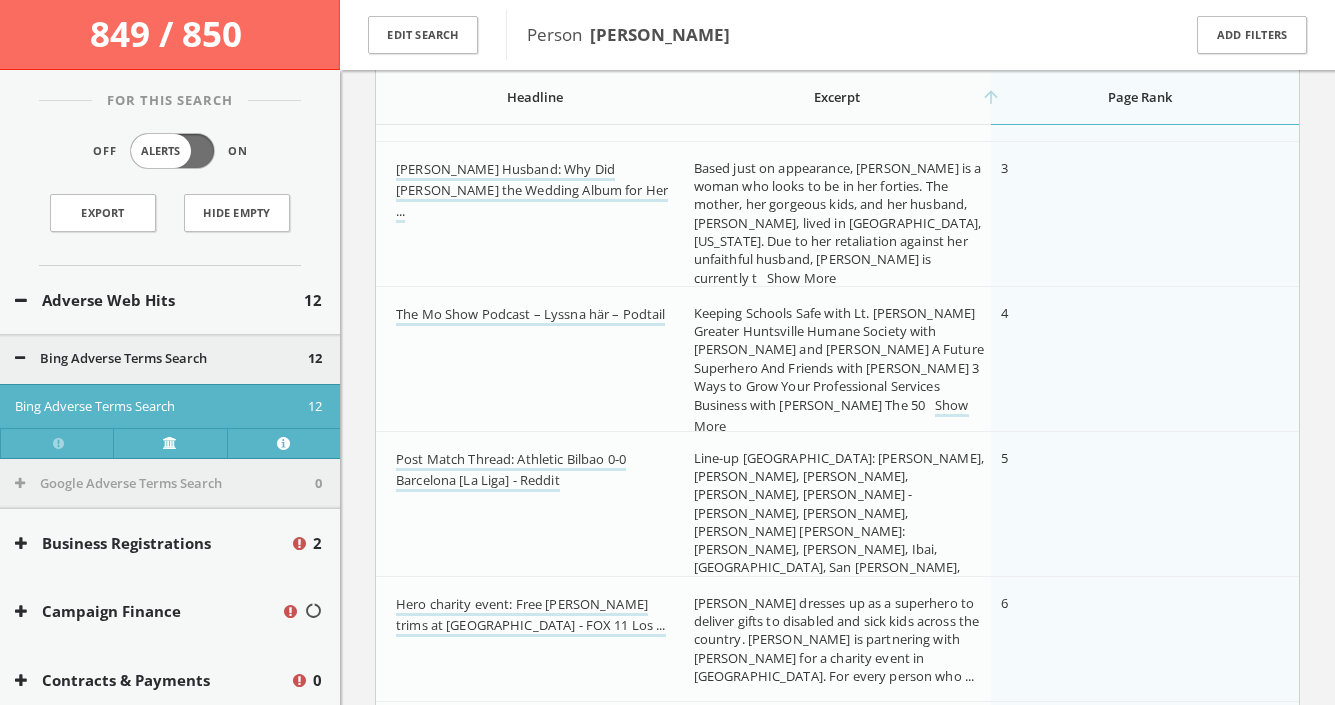 scroll, scrollTop: 959, scrollLeft: 0, axis: vertical 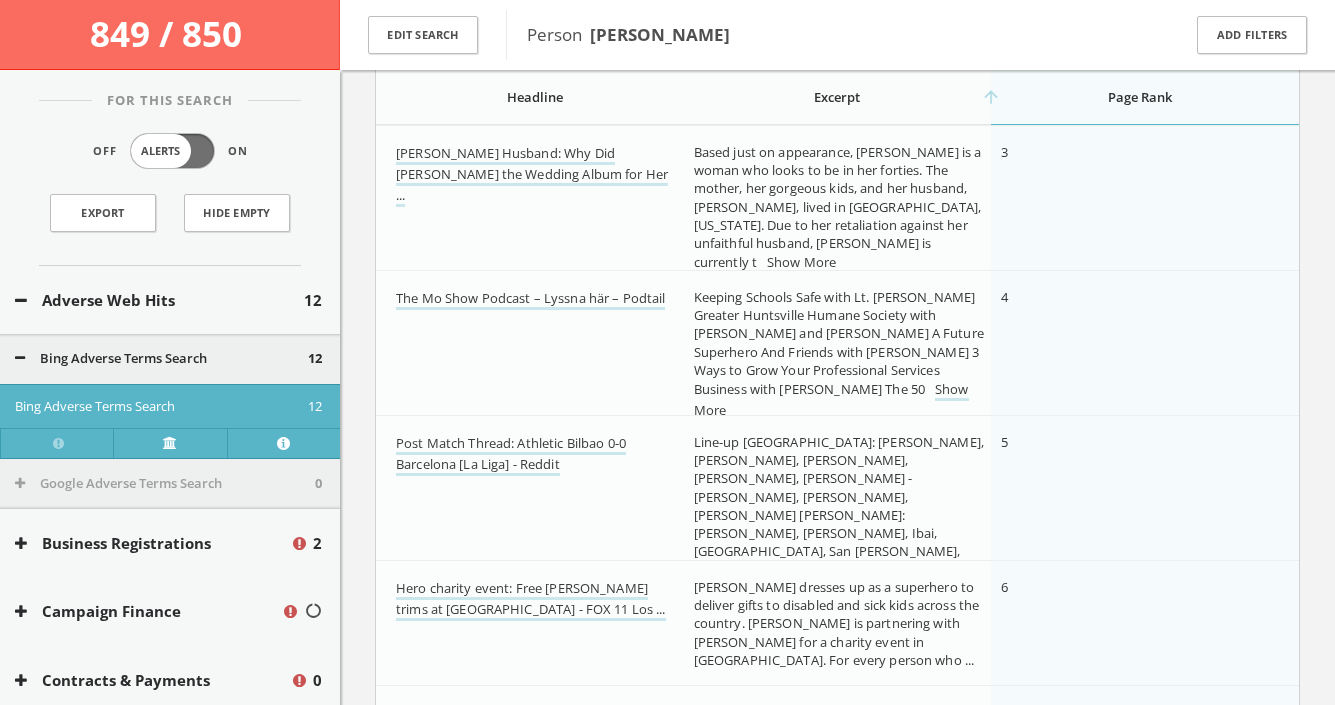 click on "Show More" at bounding box center (801, 263) 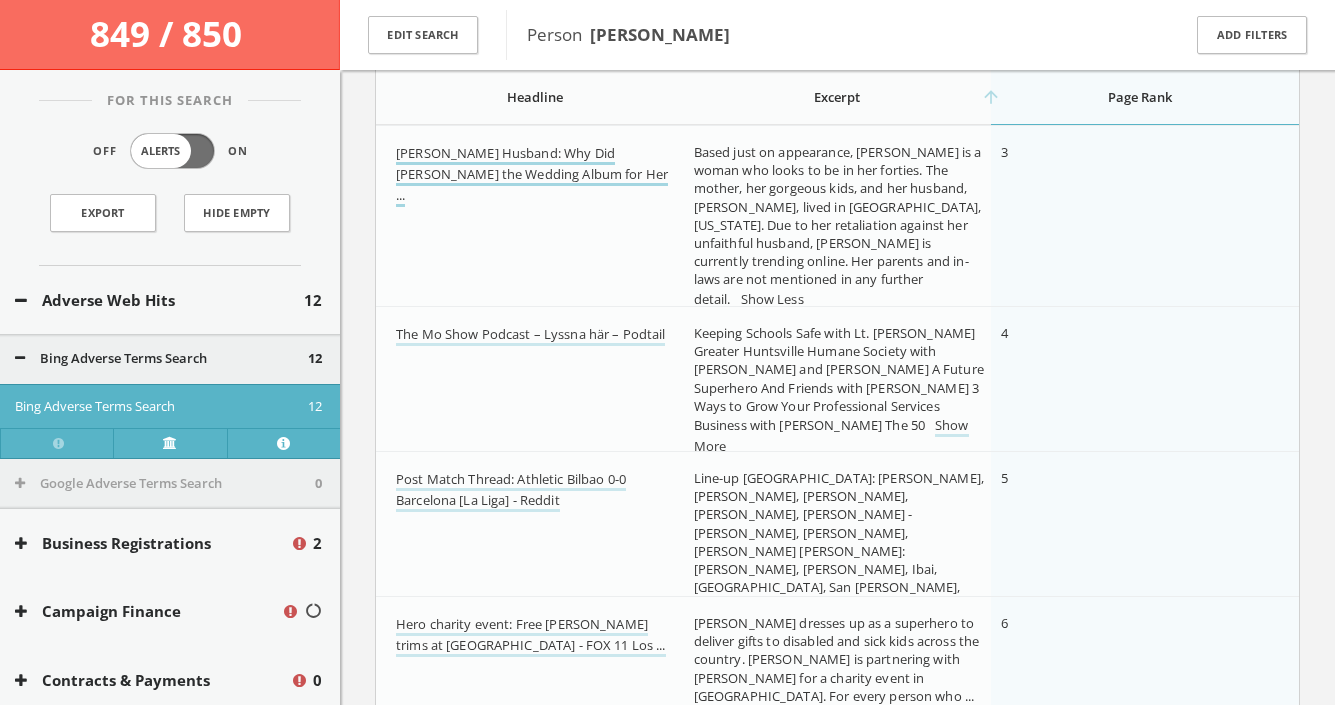 click on "Lori Williams Husband: Why Did Lori Choose the Wedding Album for Her ..." at bounding box center (532, 175) 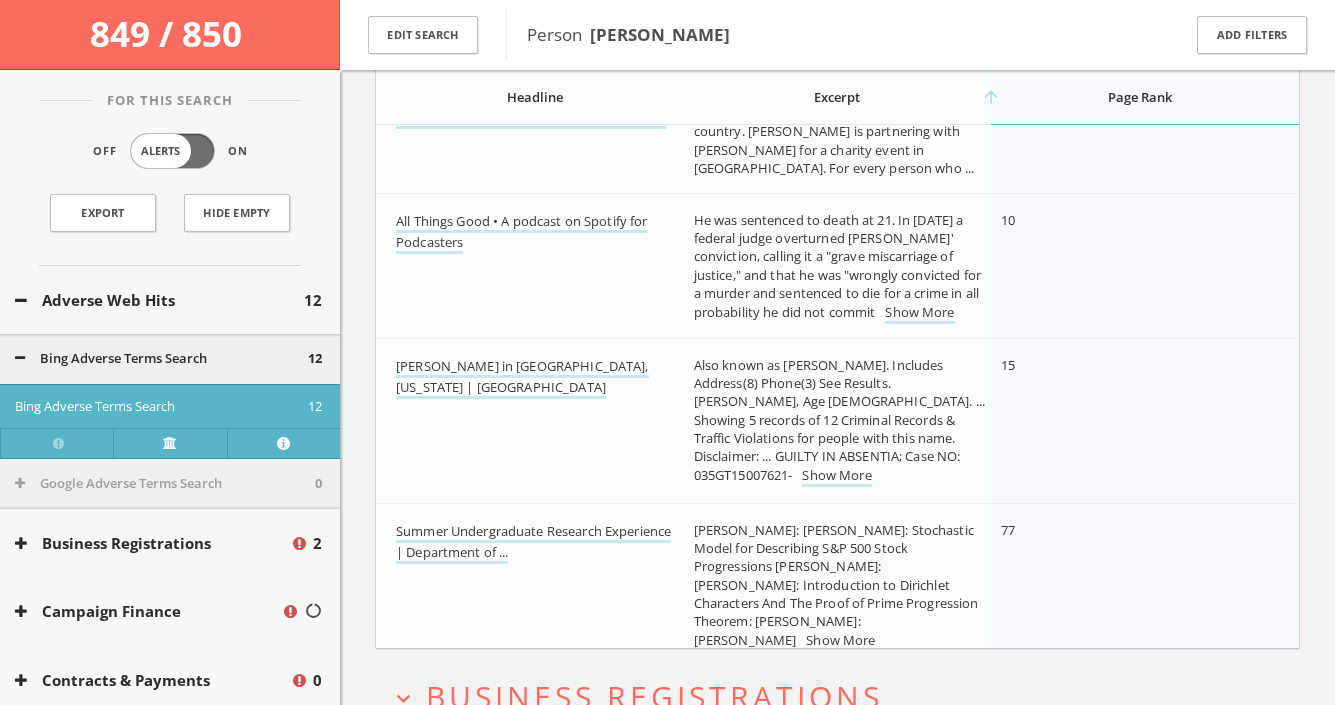 scroll, scrollTop: 1526, scrollLeft: 0, axis: vertical 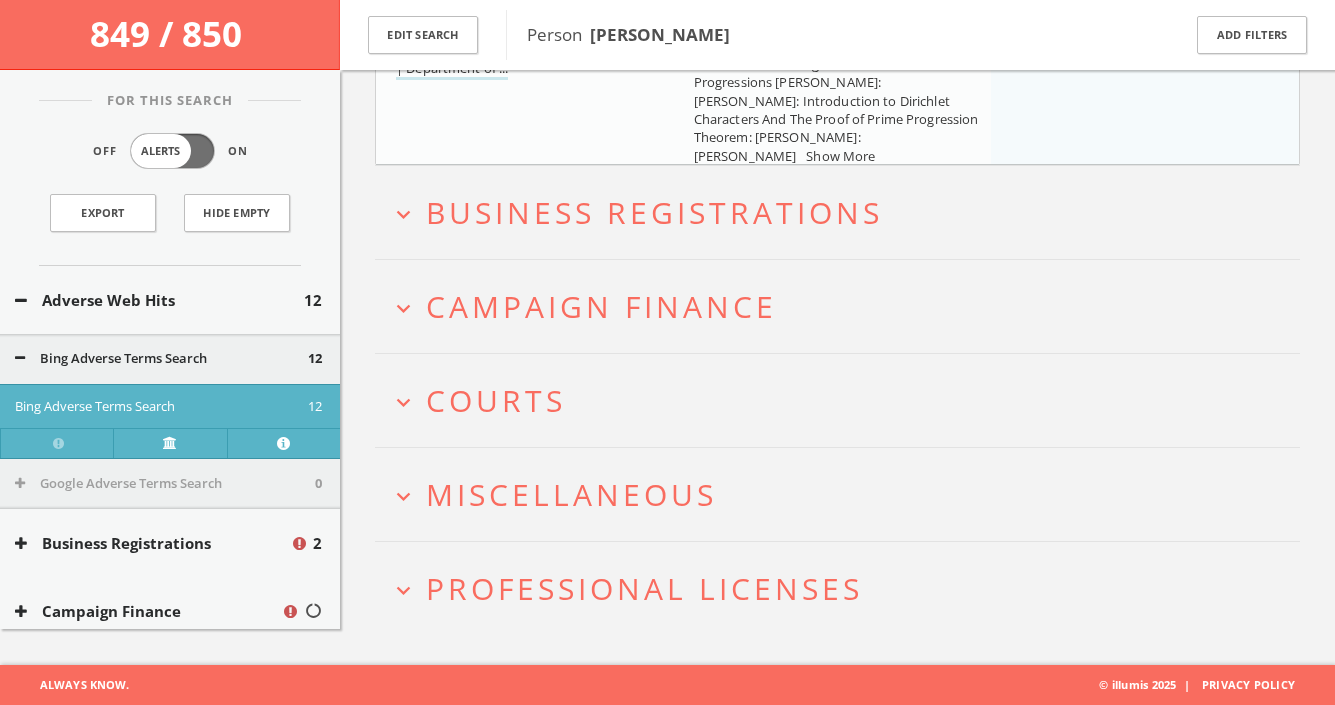 click on "expand_less Adverse Web Hits Bing Adverse Terms Search filter_list 12 records 1 source  expand_less Bing Adverse Terms Search 12 Verify at source expand_less Headline Excerpt arrow_upward Page Rank Headline Excerpt arrow_upward Page Rank Indianola man who decorated neighborhood for wife finds new friendship ... John Reichart of Indianola embraces "Deadpool Santa's Helper," otherwise known as Yuri Williams of the nonprofit A Future Superhero and Friends, when Williams visited after hearing of how Reichart decorated his entire neighborhood for his wife with A Show More 0 Table of contents for December 2024/January 2025 in Reader's Digest - Zinio Friends Yuri Williams and Rodney Smith Jr. spend the weeks leading up to Christmas crisscrossing the country. They visit all 50 states, making house calls to kids who are sick or disabled. 2 Record Holders - All Fifty Club Show More 2 My Dad is a Real Superhero - by Yuri Williams - Target 3 Lori Williams Husband: Why Did Lori Choose the Wedding Album for Her ... 3 4 5 6" at bounding box center [837, -571] 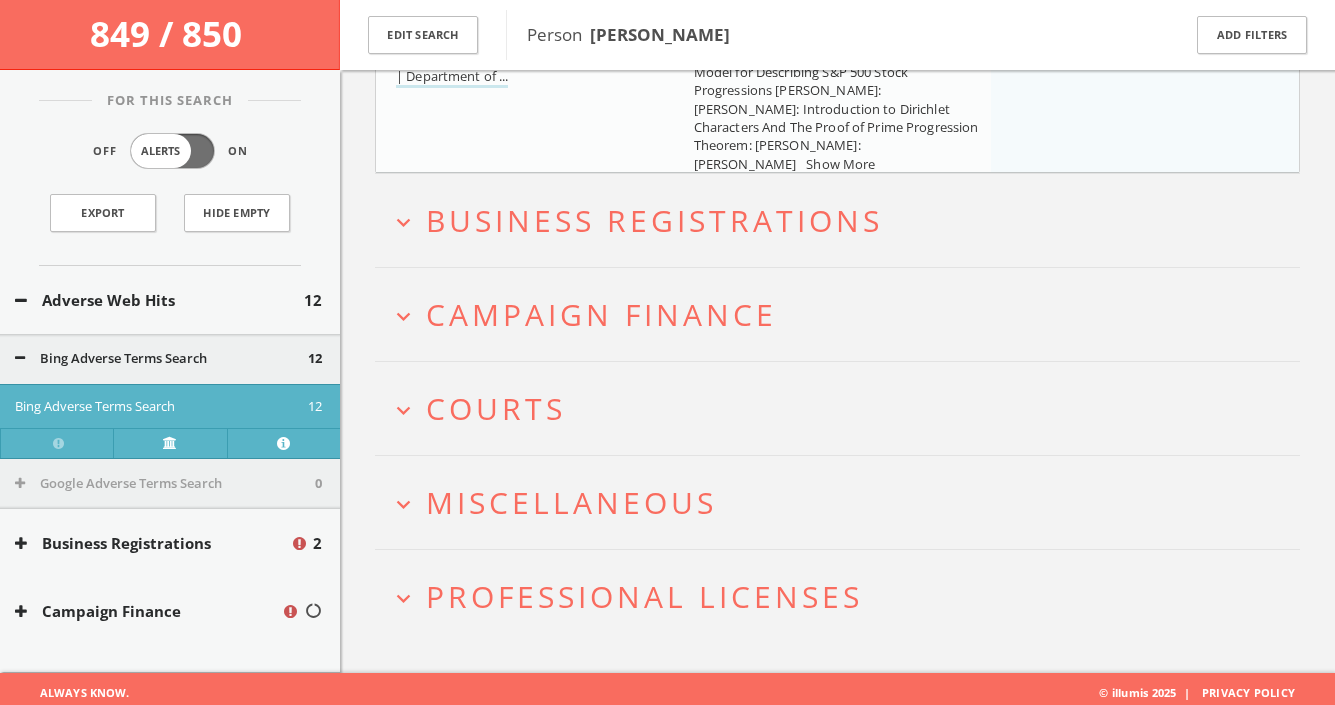 click on "Search
History
Alerts
Votes
Alex Platkin
Edit Profile
Change Password
Security
Help Center
Logout
849 / 850   Edit Search Person    yuri williams Add Filters For This Search Off Alerts On Export Hide Empty Adverse Web Hits 12 Bing Adverse Terms Search 12 Bing Adverse Terms Search 12 Google Adverse Terms Search 0 Business Registrations 2 Campaign Finance Contracts & Payments 0 Courts 19 Data Breaches 0 Lobbying 0 Miscellaneous 2 Professional Licenses 1 Regulations & Penalties 0 Sanctions & Watch Lists 0 WARN Notices 0 expand_less" 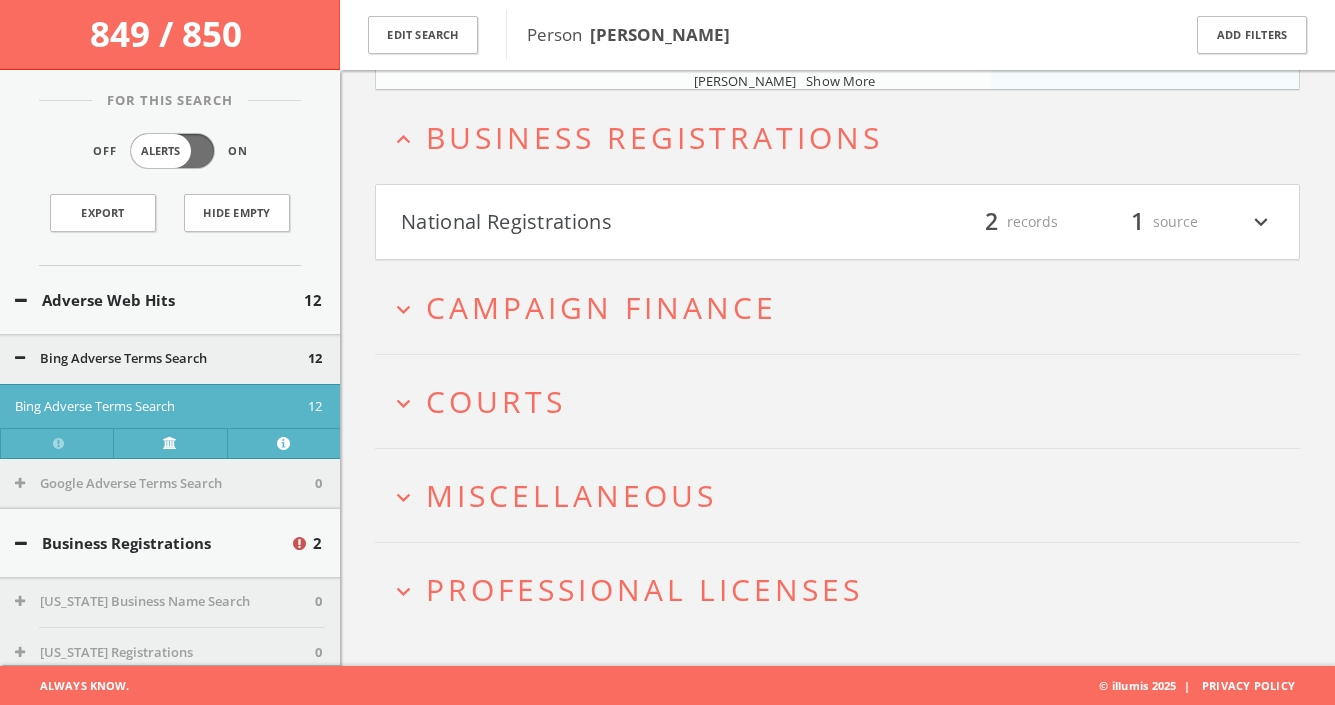 click on "National Registrations" at bounding box center (619, 222) 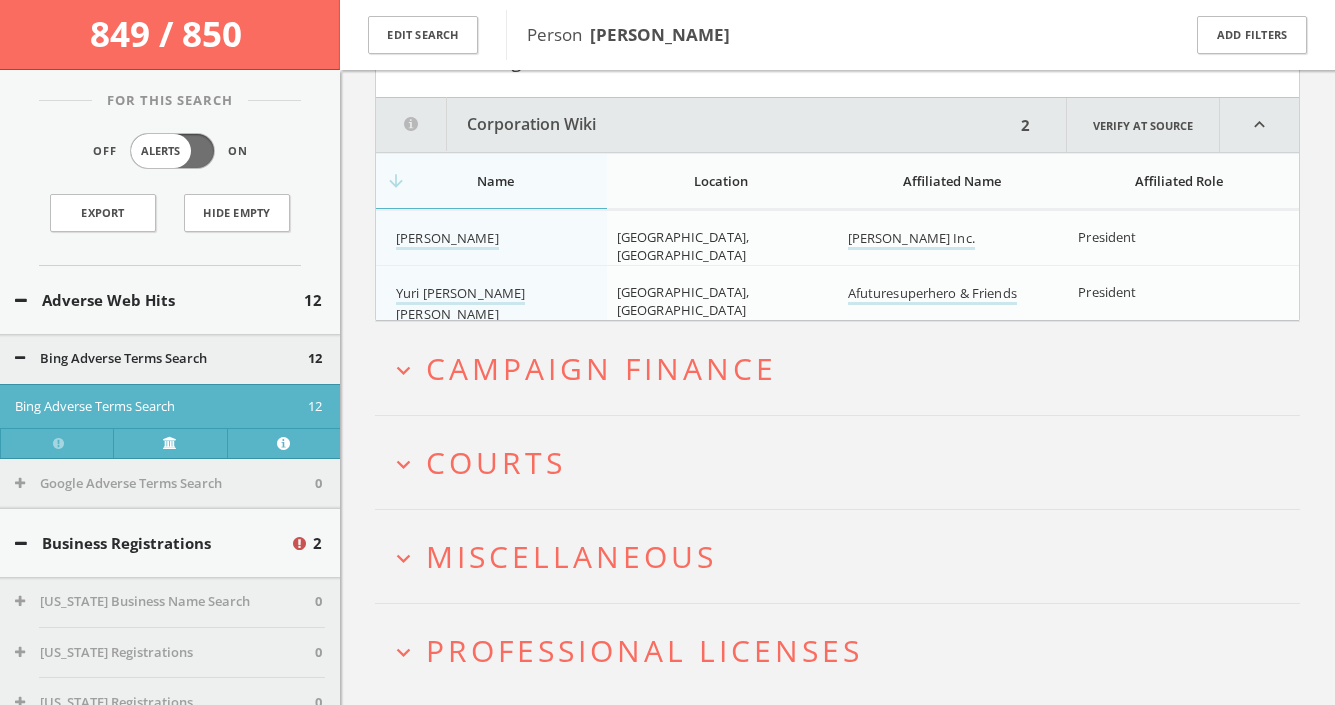 scroll, scrollTop: 2184, scrollLeft: 0, axis: vertical 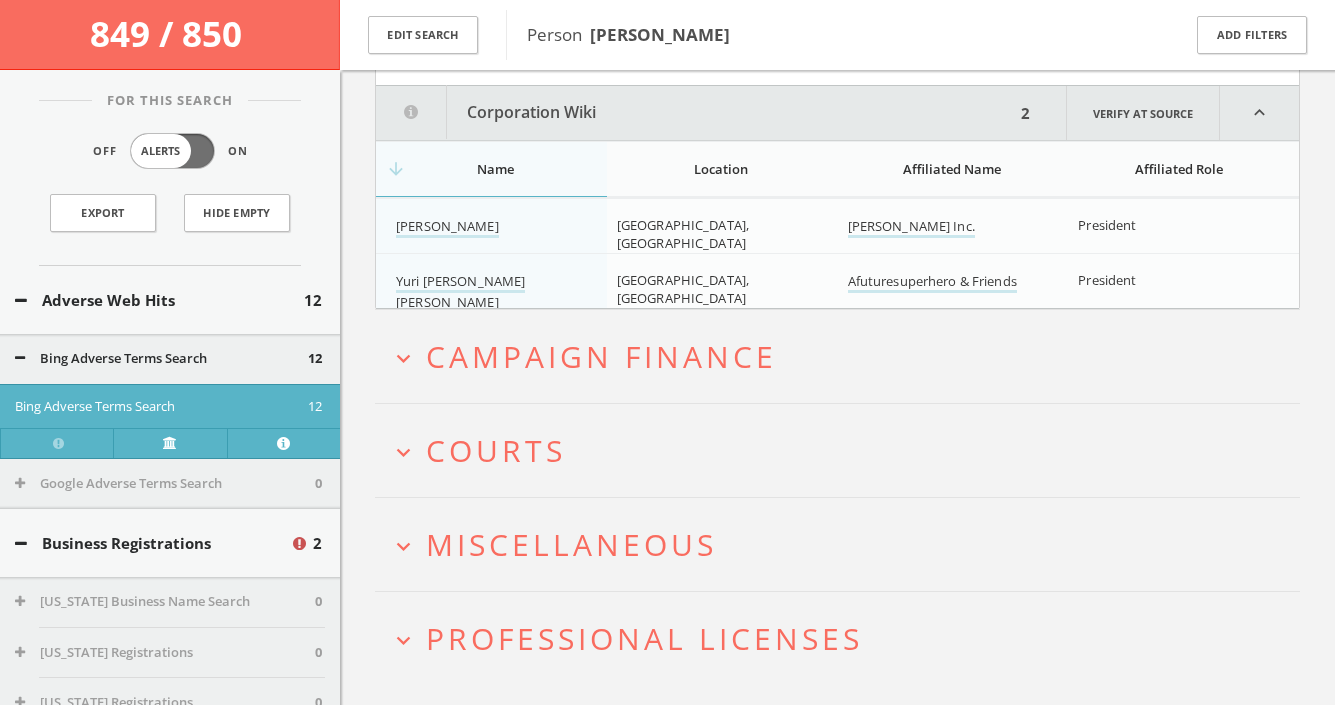 click on "Search
History
Alerts
Votes
Alex Platkin
Edit Profile
Change Password
Security
Help Center
Logout
849 / 850   Edit Search Person    yuri williams Add Filters For This Search Off Alerts On Export Hide Empty Adverse Web Hits 12 Bing Adverse Terms Search 12 Bing Adverse Terms Search 12 Google Adverse Terms Search 0 Business Registrations 2 Alabama Business Name Search 0 Alaska Registrations 0 California Registrations 0 Colorado Business Name Search 0 Florida Business Name Search 0 Georgia Business Name Search 0 0 0 0 0 0 0 0 0 0 0 0" 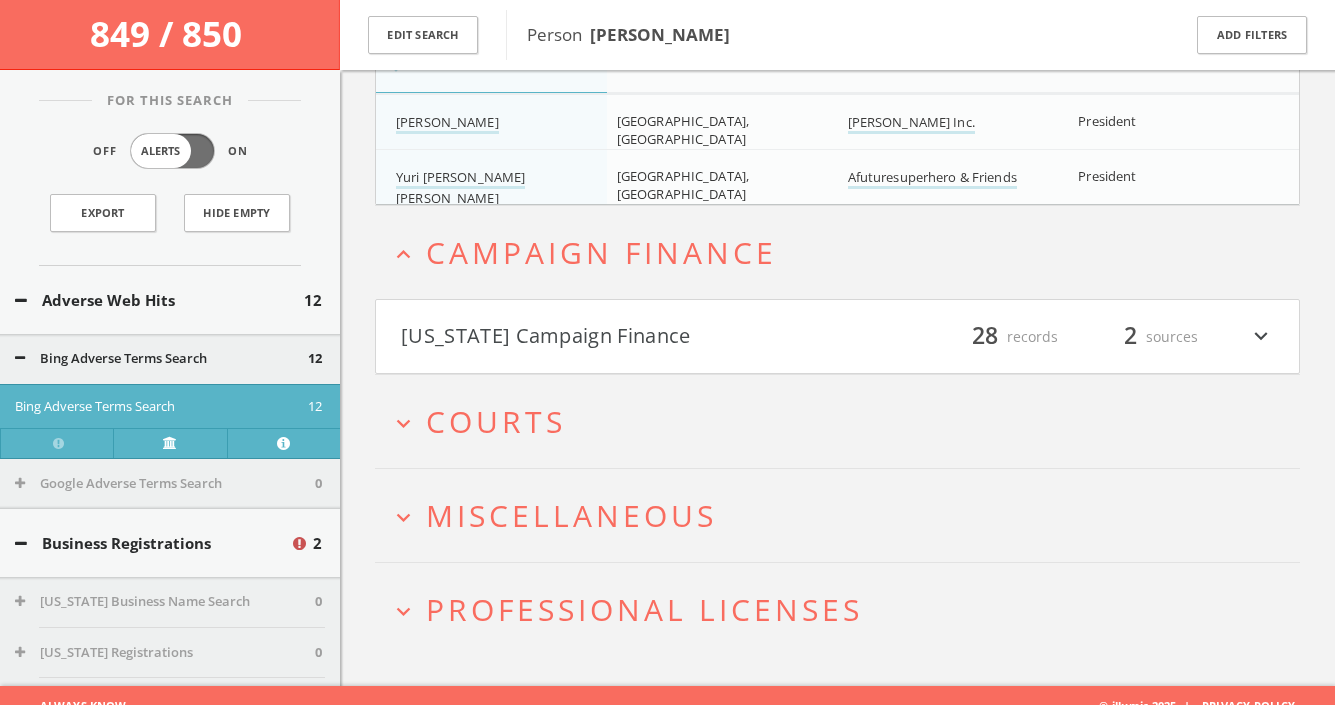 scroll, scrollTop: 2308, scrollLeft: 0, axis: vertical 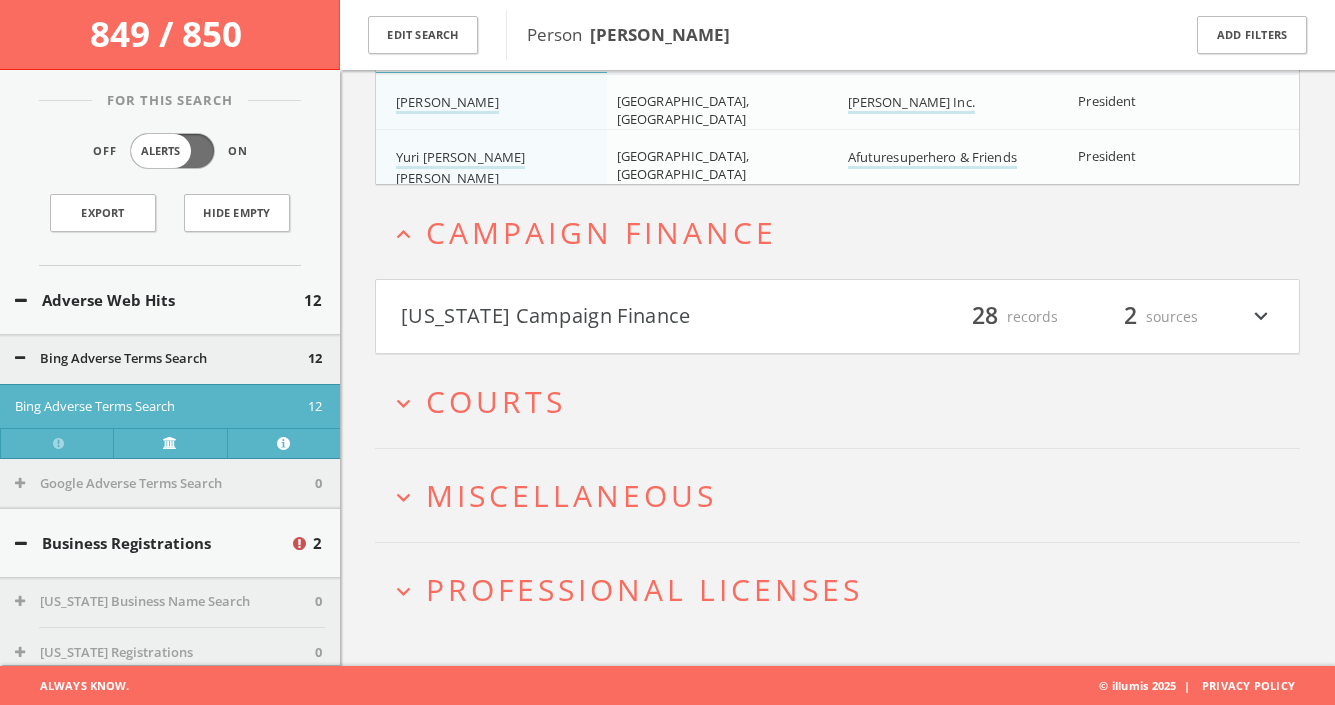 click on "Courts" at bounding box center (496, 401) 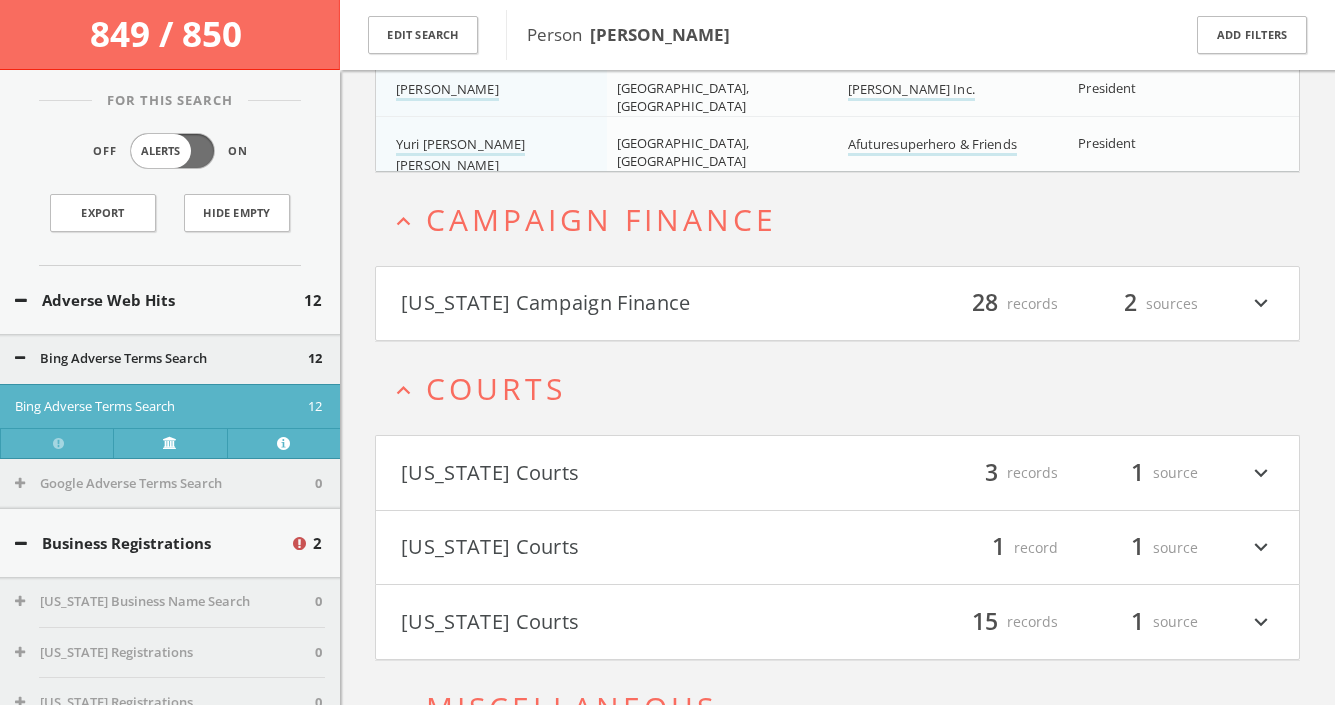 click on "California Campaign Finance" at bounding box center (619, 304) 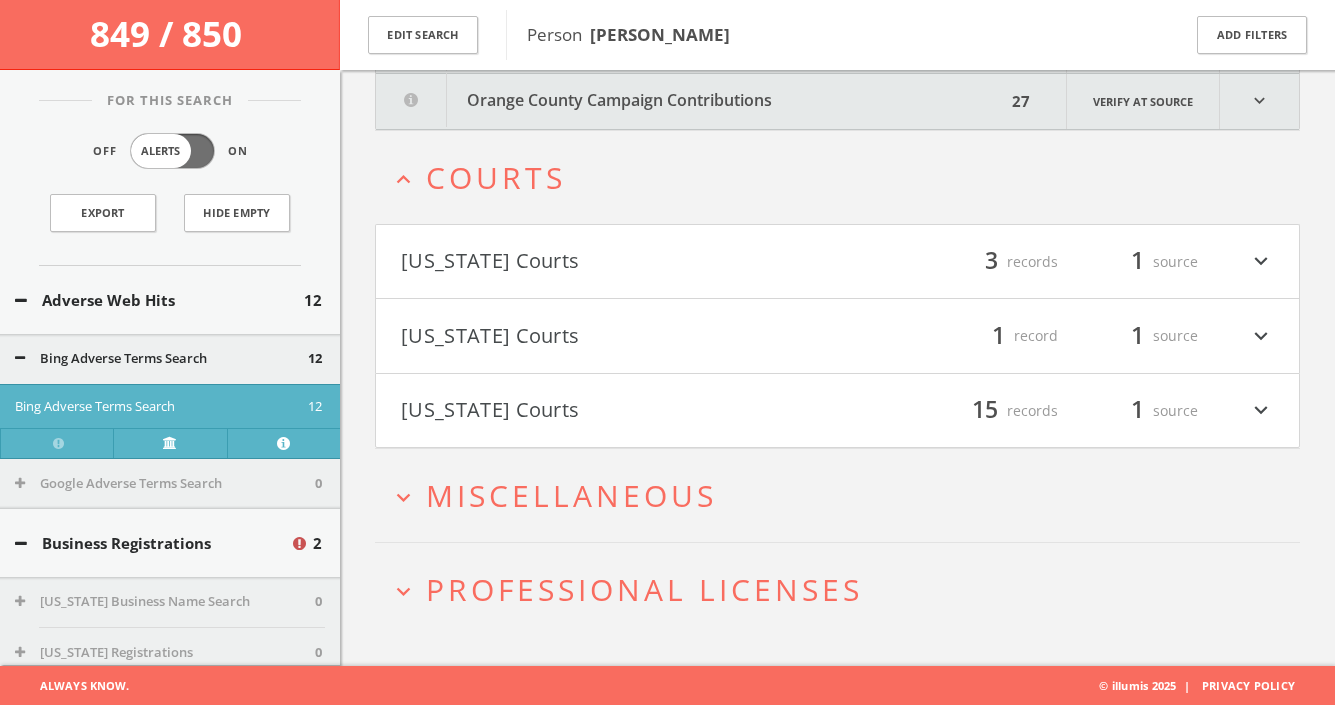 click on "Miscellaneous" at bounding box center (571, 495) 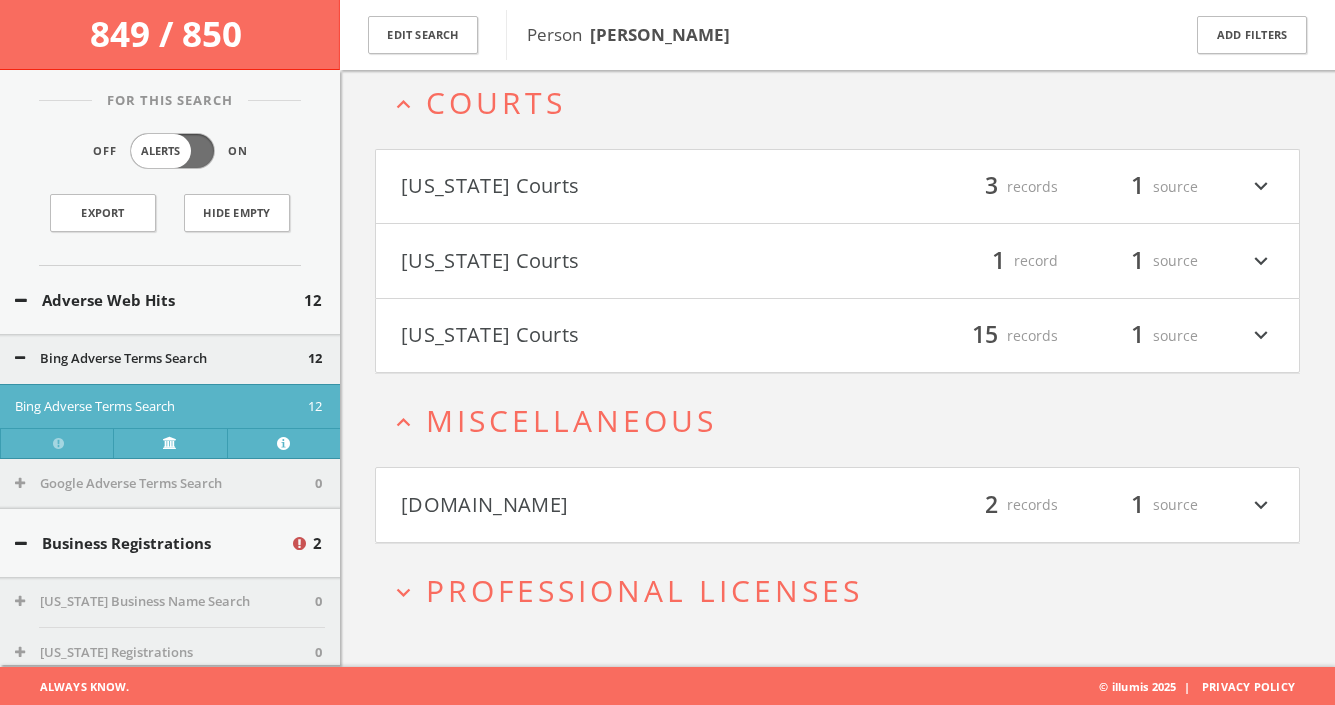 click on "Mugshots.com filter_list 2 records 1 source  expand_more" at bounding box center (837, 505) 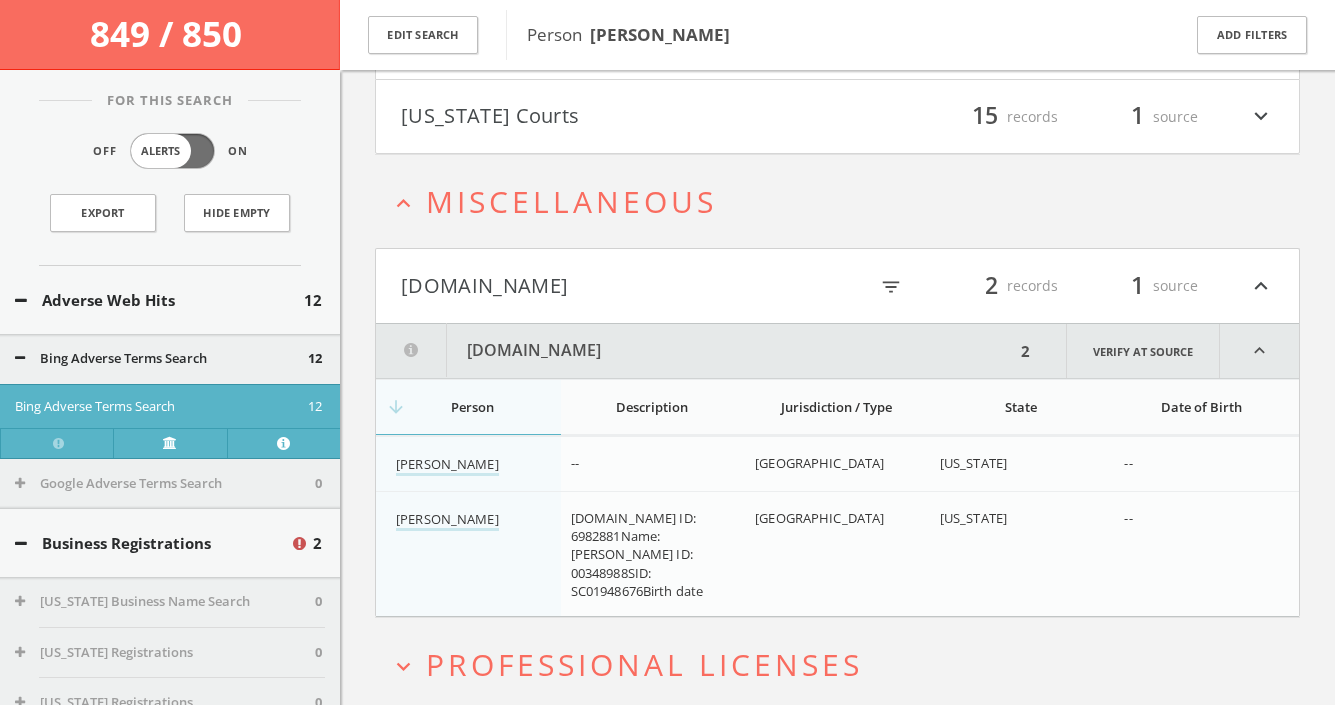 scroll, scrollTop: 3013, scrollLeft: 0, axis: vertical 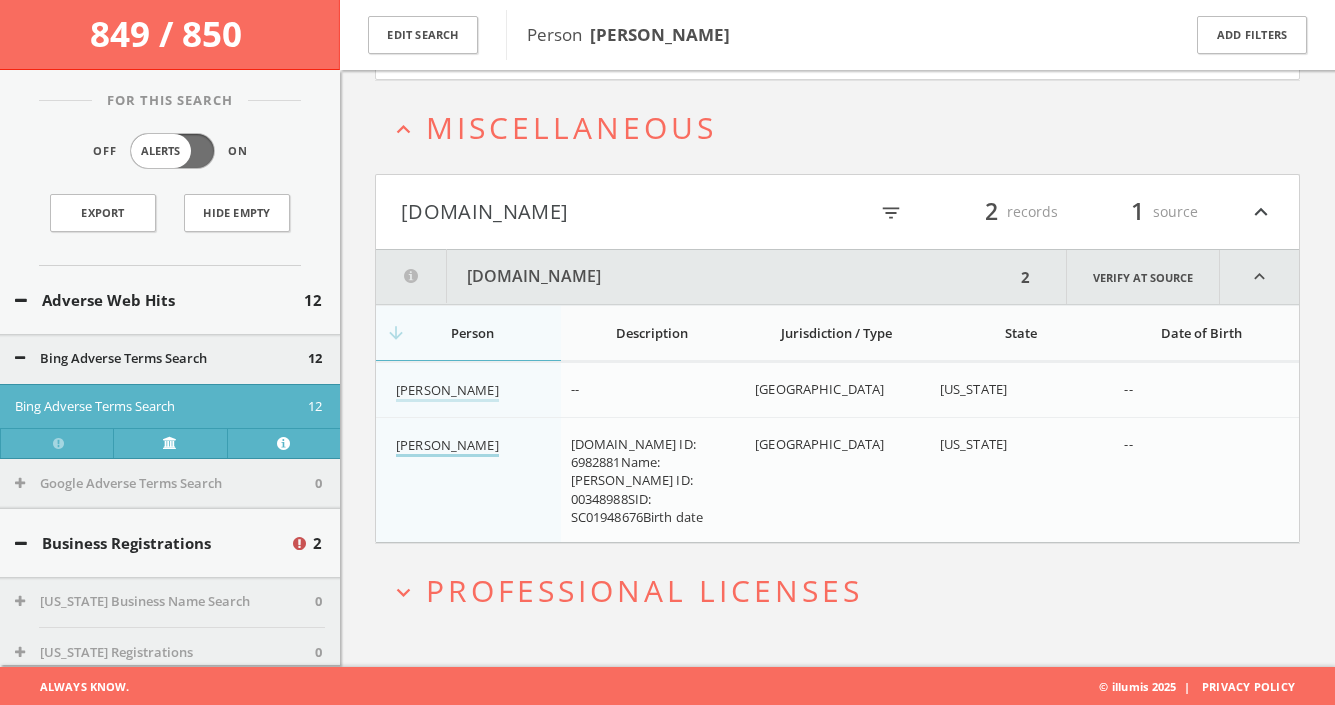 click on "Yuri Bellefonte Williams" at bounding box center [447, 446] 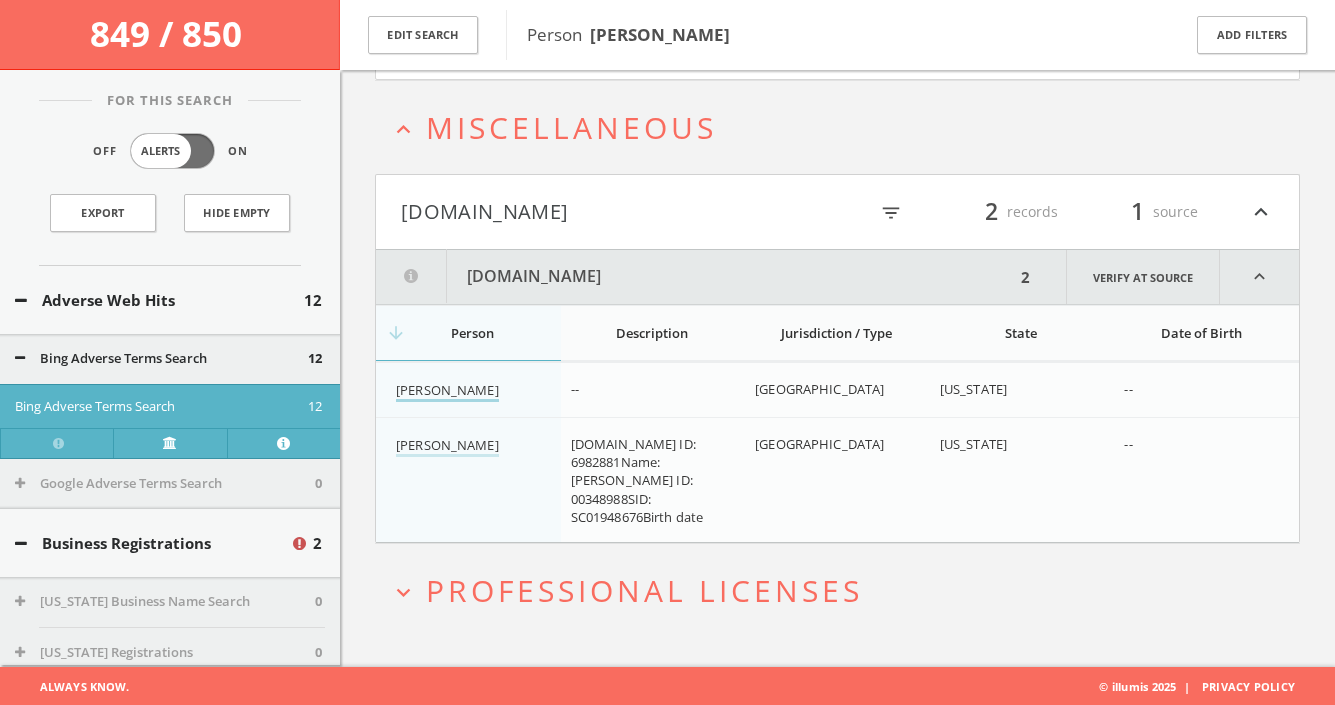 click on "Yuri Williams" at bounding box center (447, 391) 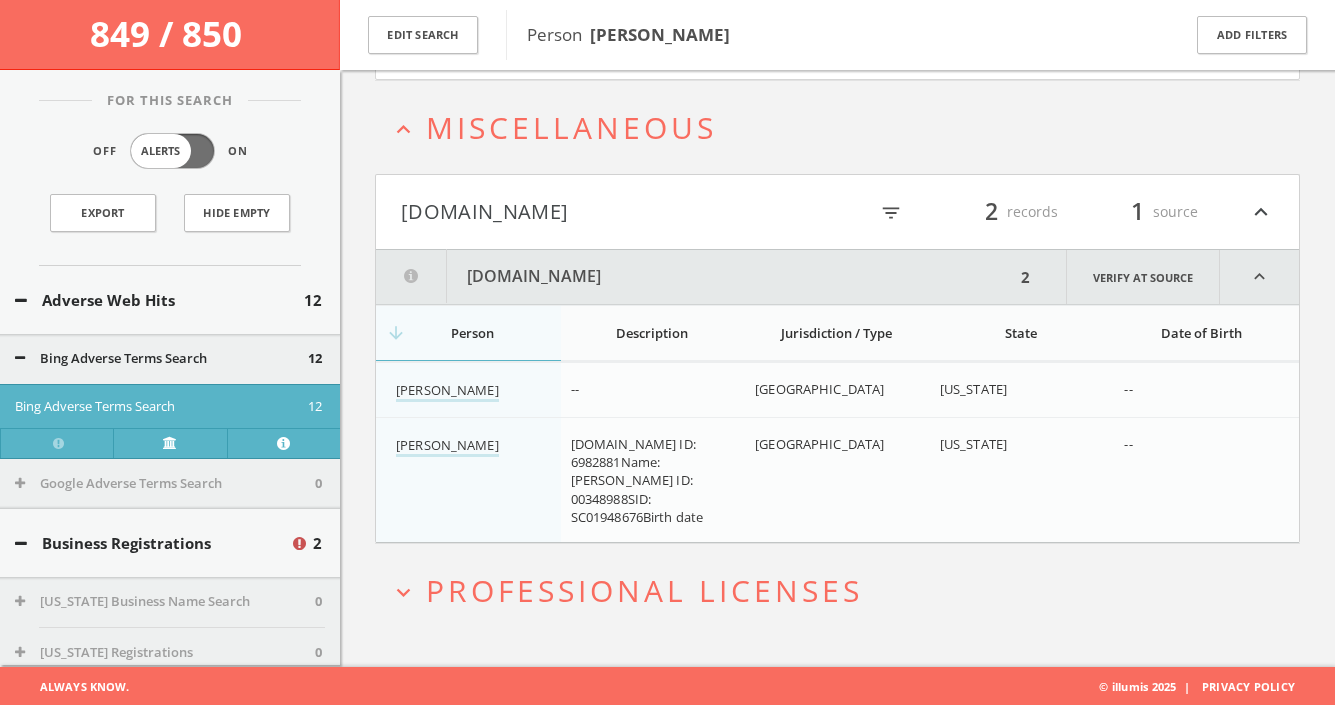 click on "Professional Licenses" at bounding box center (644, 590) 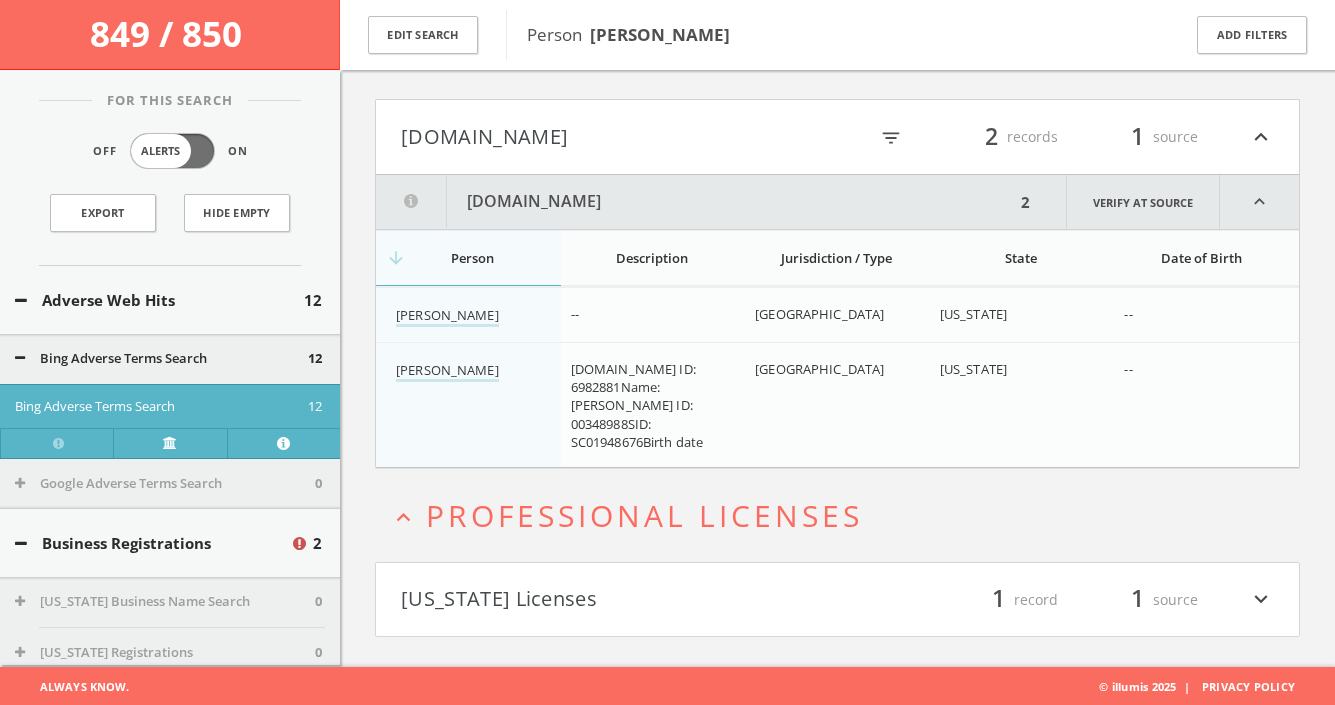 click on "California Licenses" at bounding box center (619, 600) 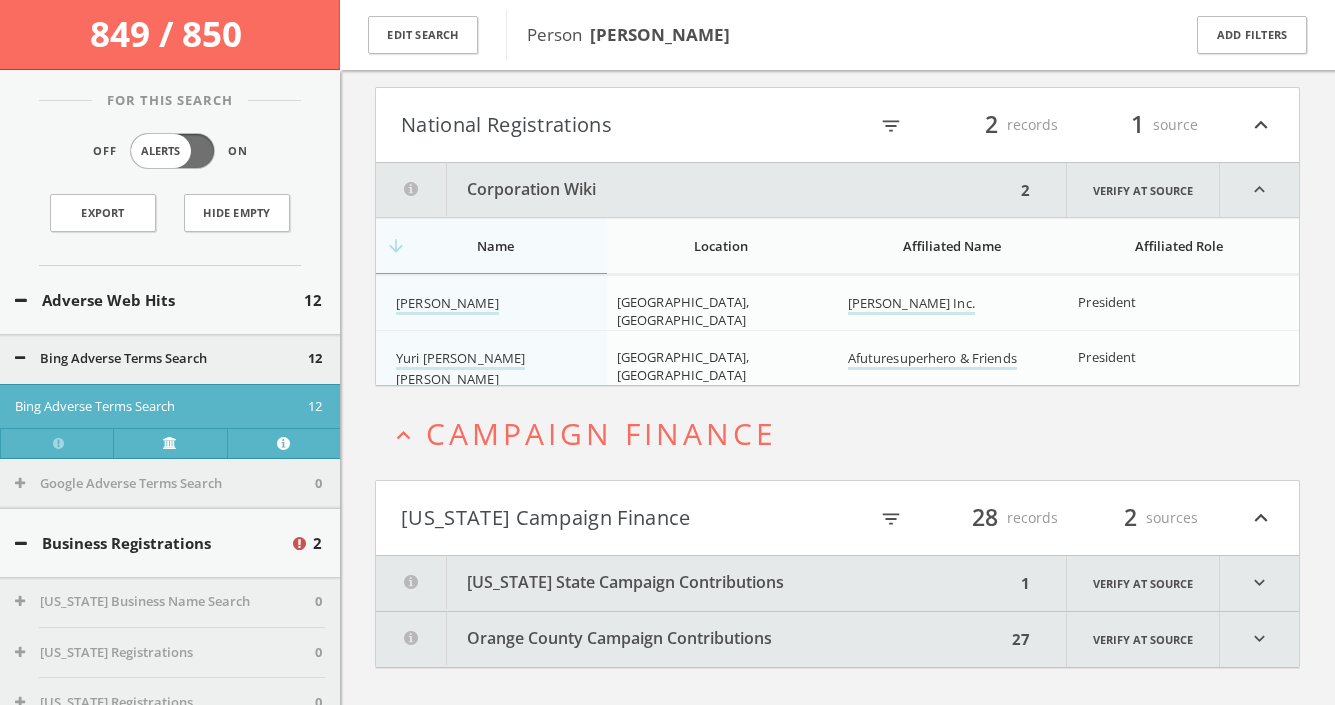 scroll, scrollTop: 2105, scrollLeft: 0, axis: vertical 